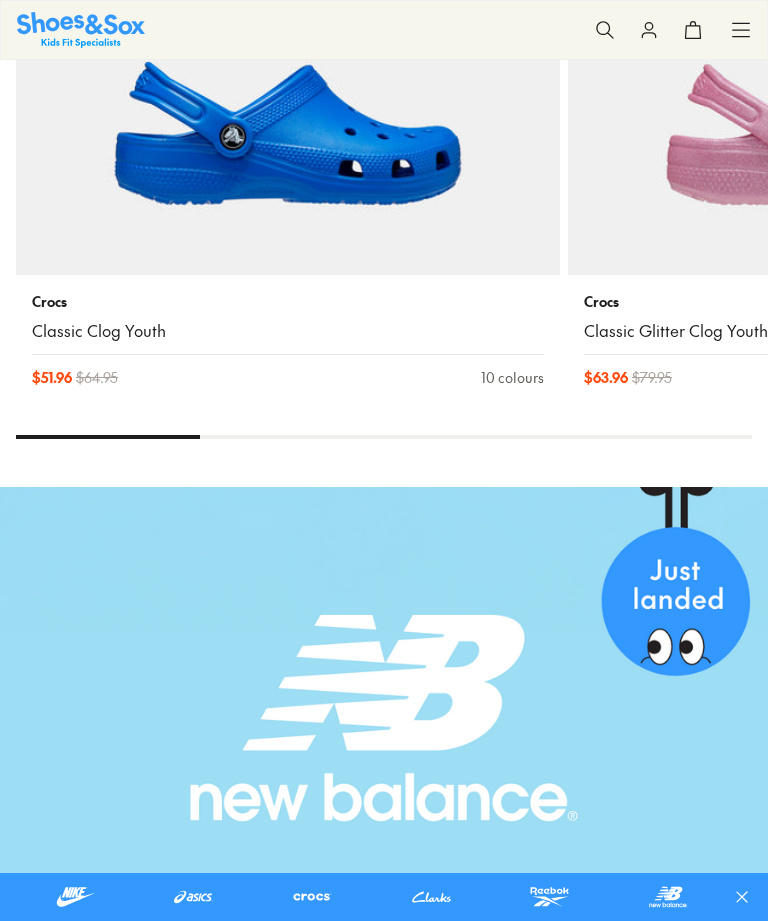 scroll, scrollTop: 0, scrollLeft: 0, axis: both 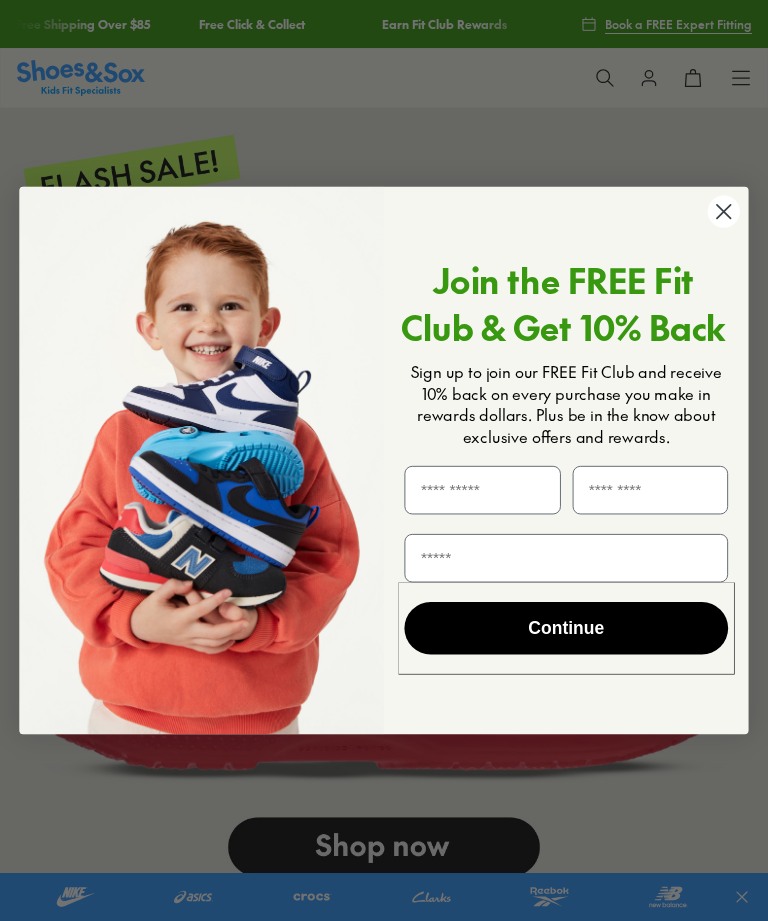 click 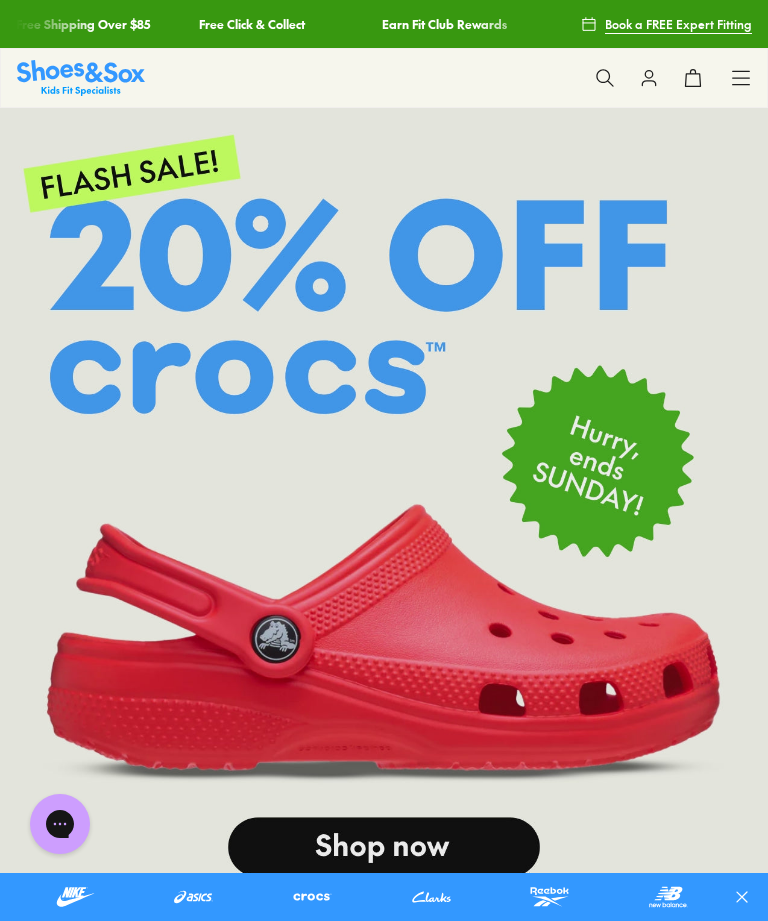 scroll, scrollTop: 0, scrollLeft: 0, axis: both 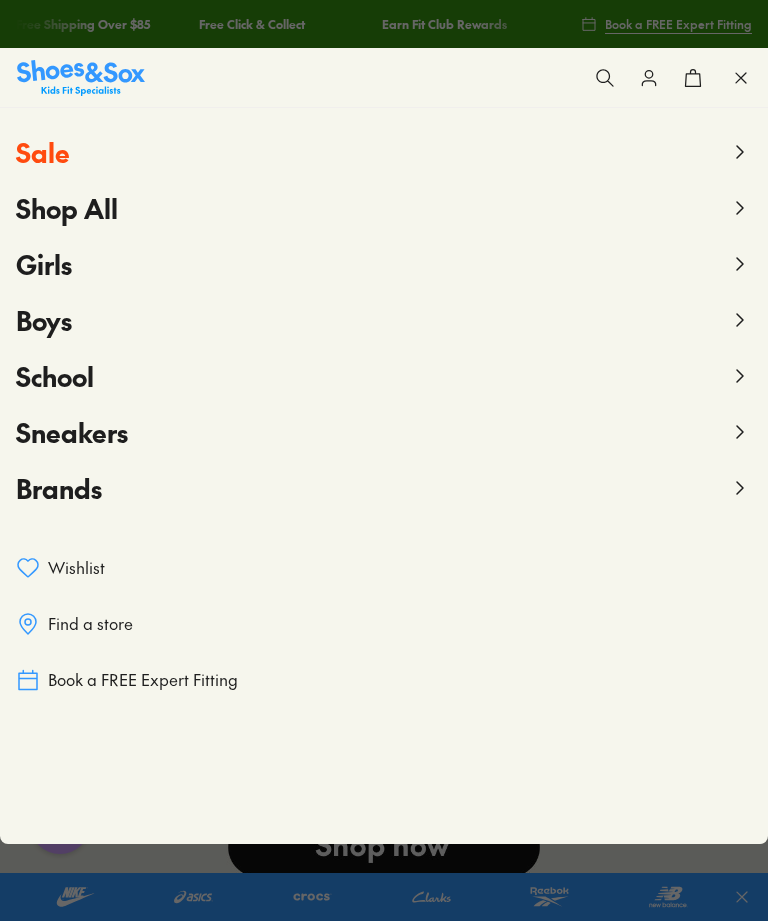 click on "School" at bounding box center [55, 376] 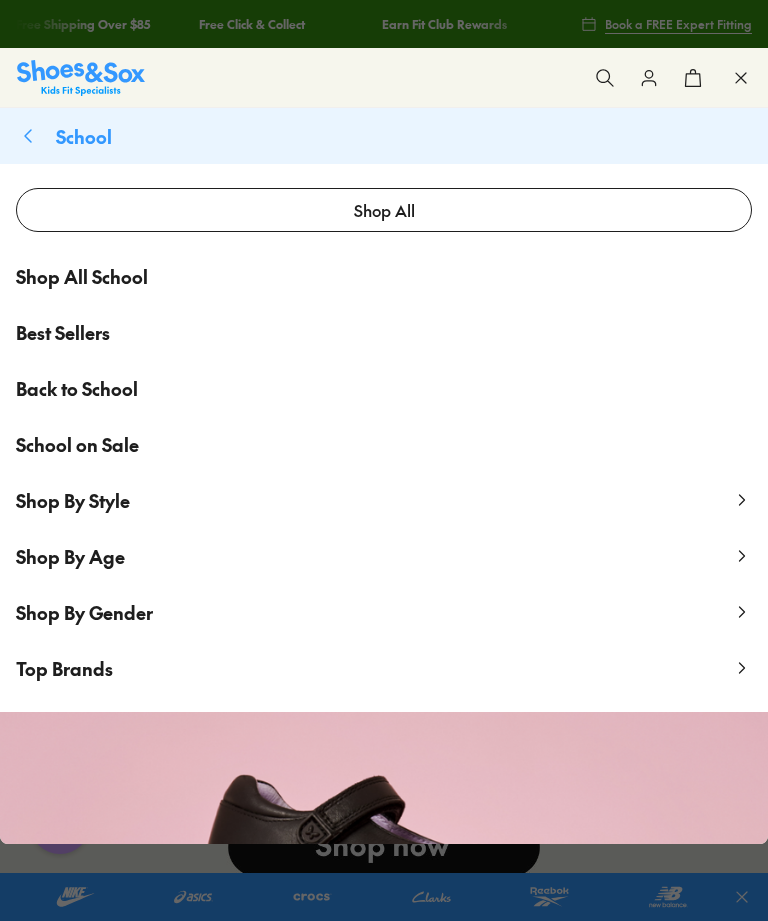 click on "Back to School" at bounding box center (77, 388) 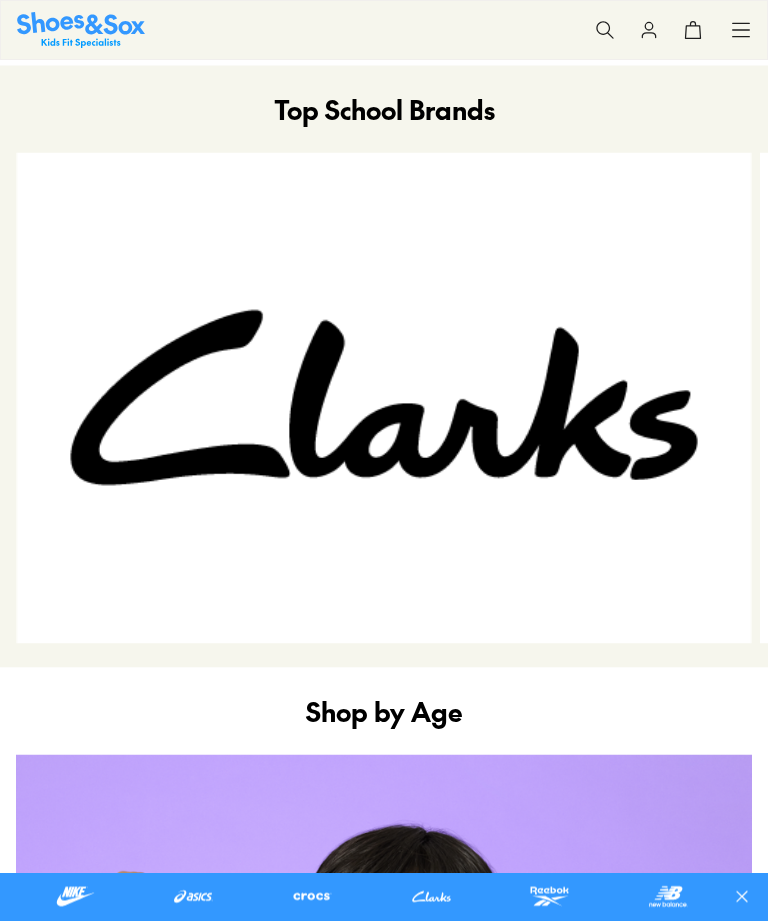 scroll, scrollTop: 0, scrollLeft: 0, axis: both 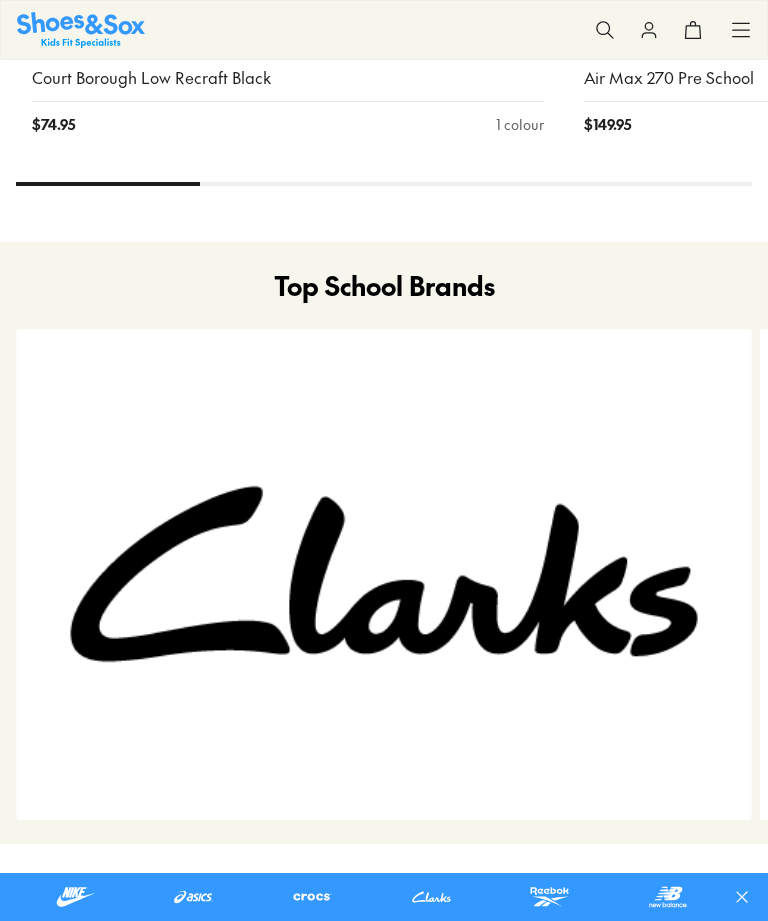 click at bounding box center [384, 574] 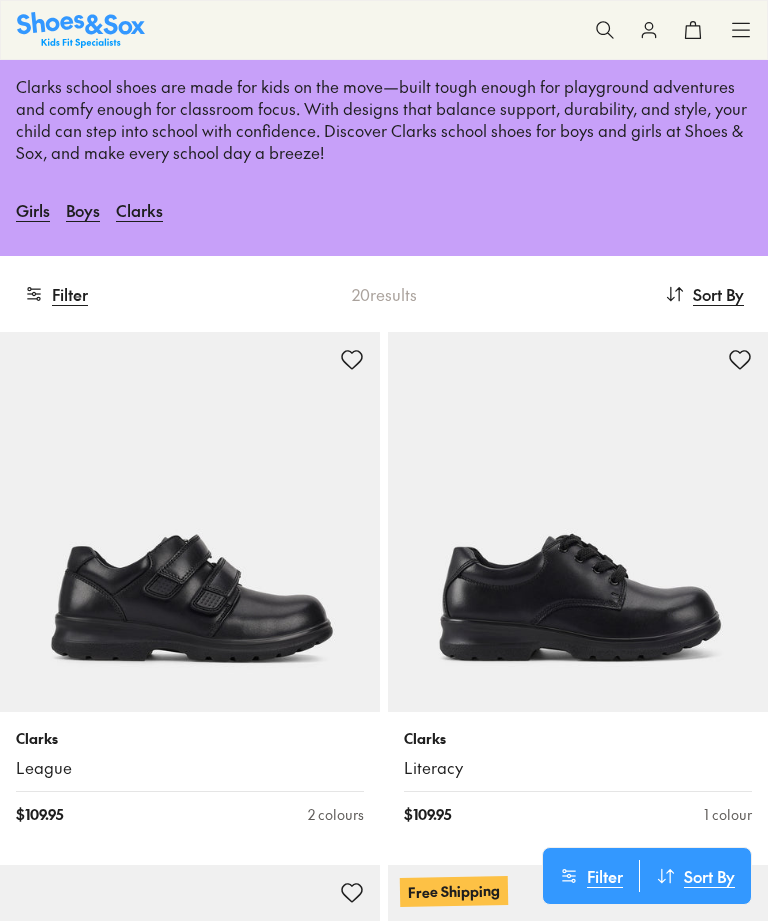 scroll, scrollTop: 146, scrollLeft: 0, axis: vertical 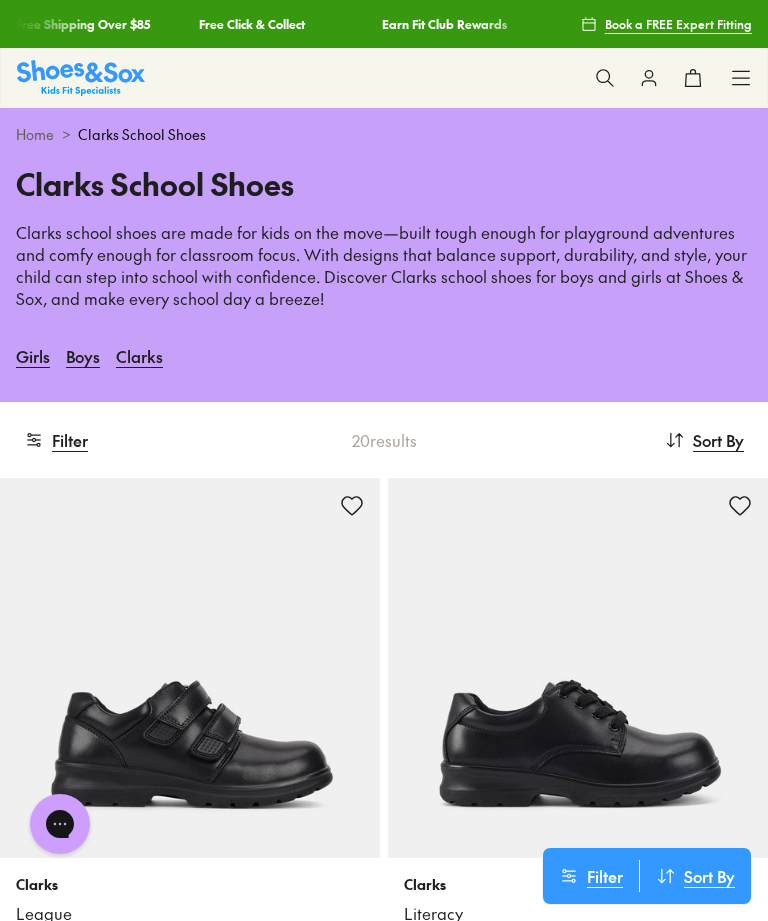 click on "Girls" at bounding box center [33, 356] 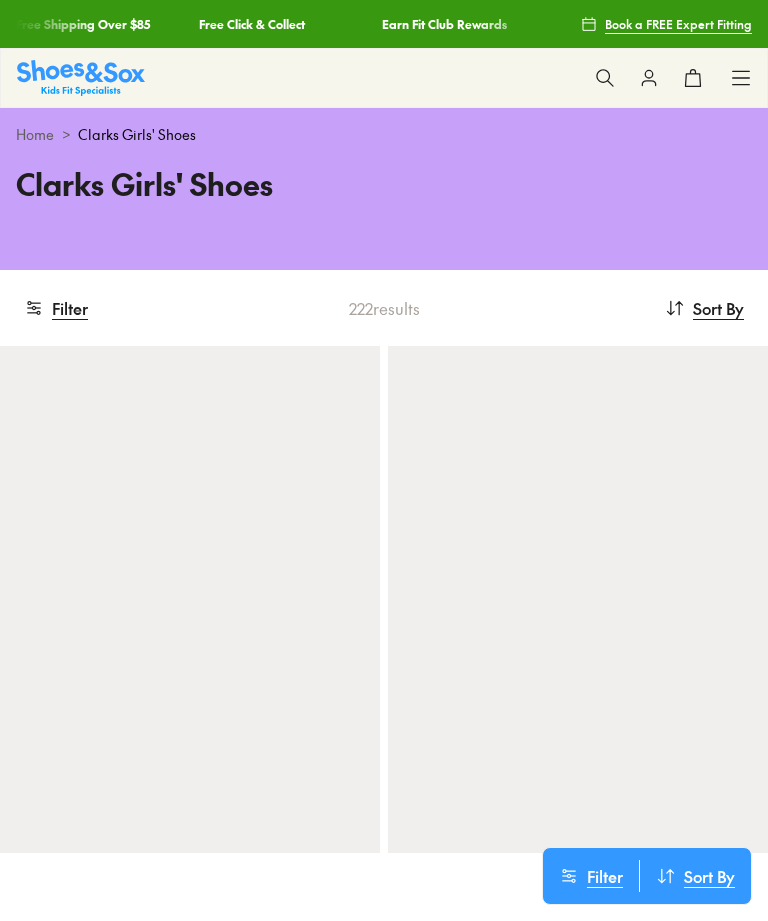 scroll, scrollTop: 0, scrollLeft: 0, axis: both 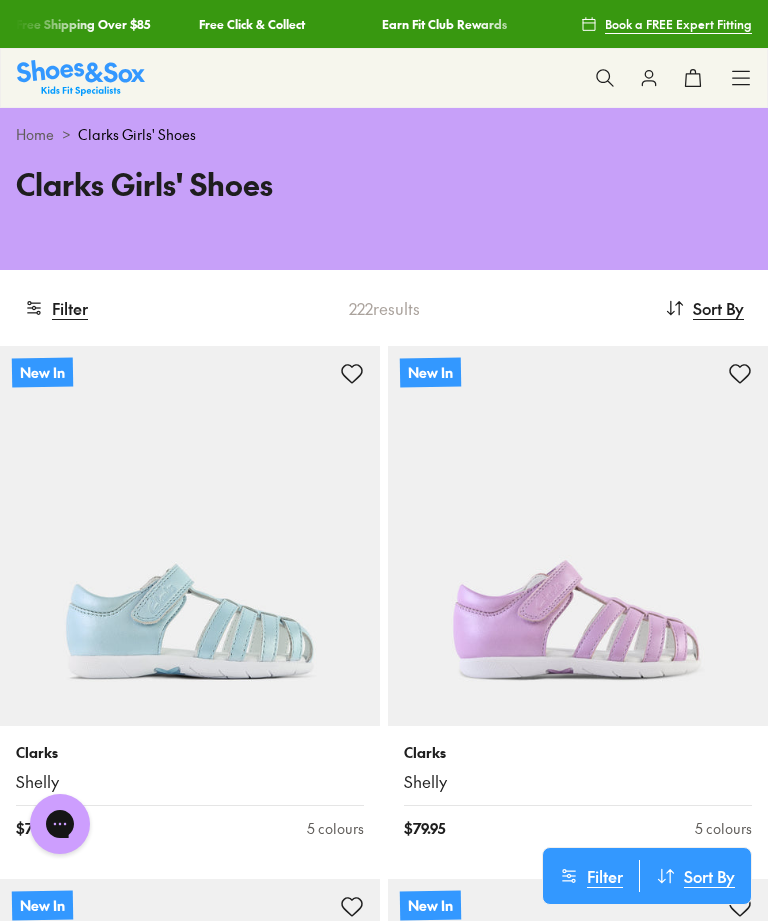 click 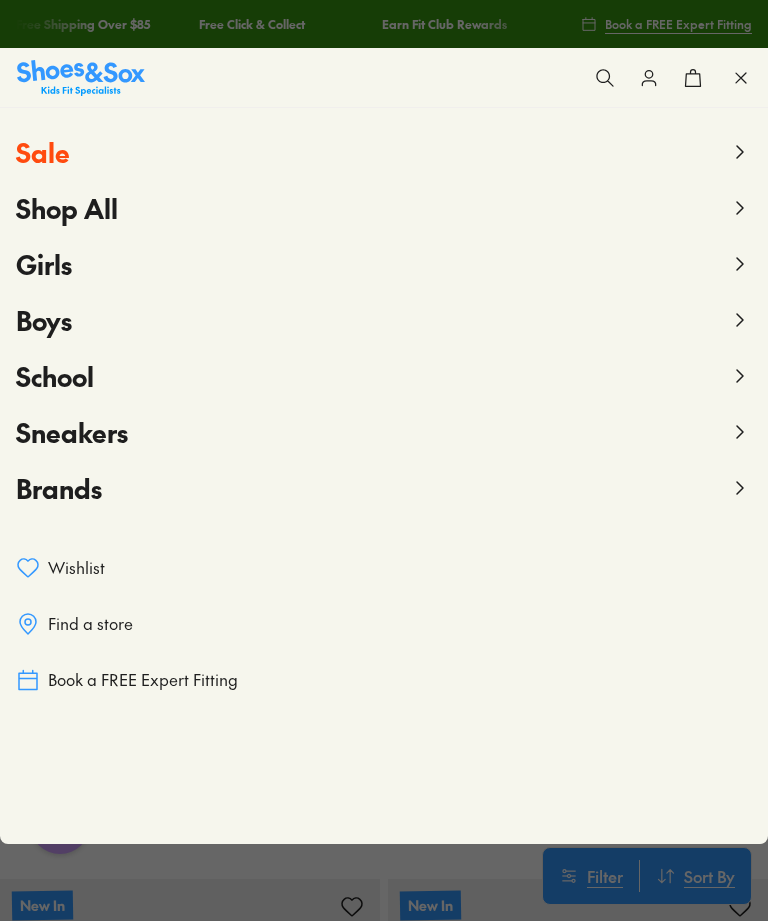 click 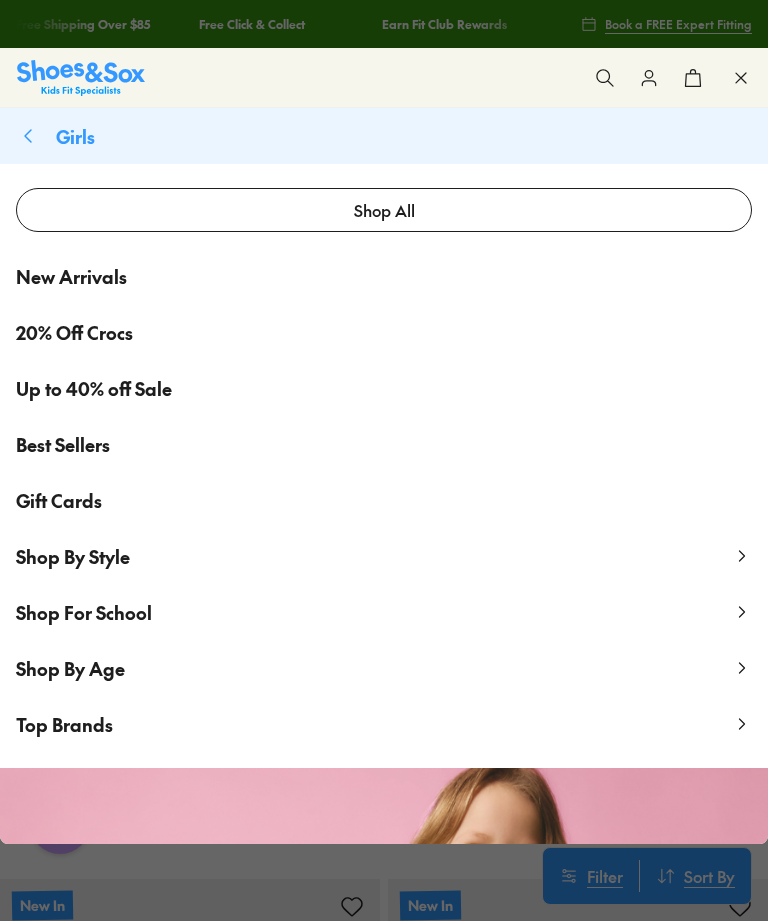click 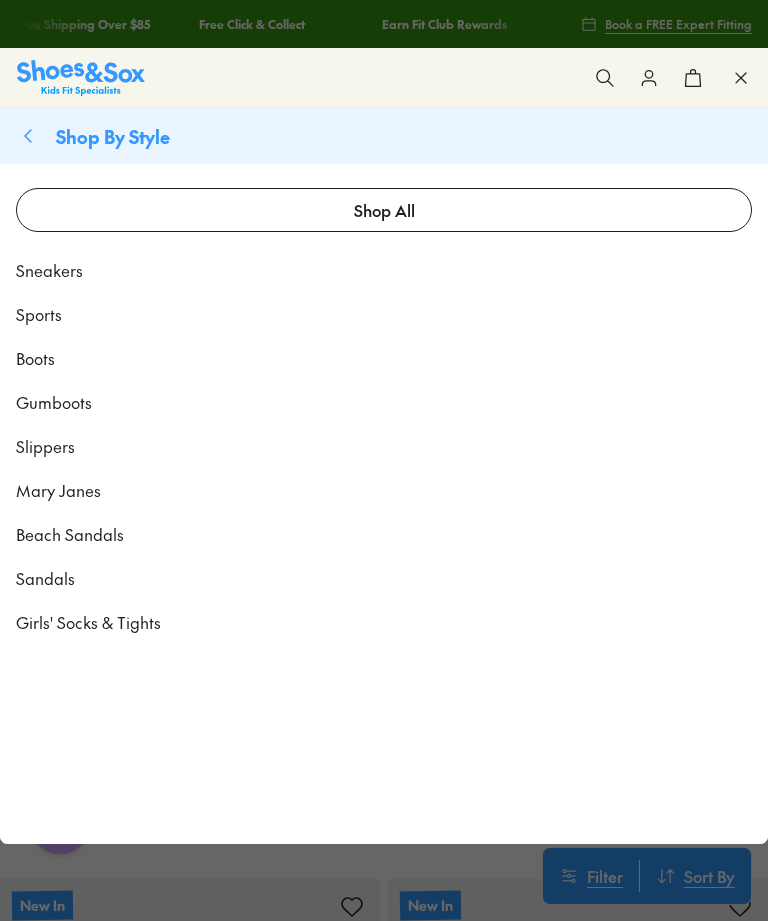 click 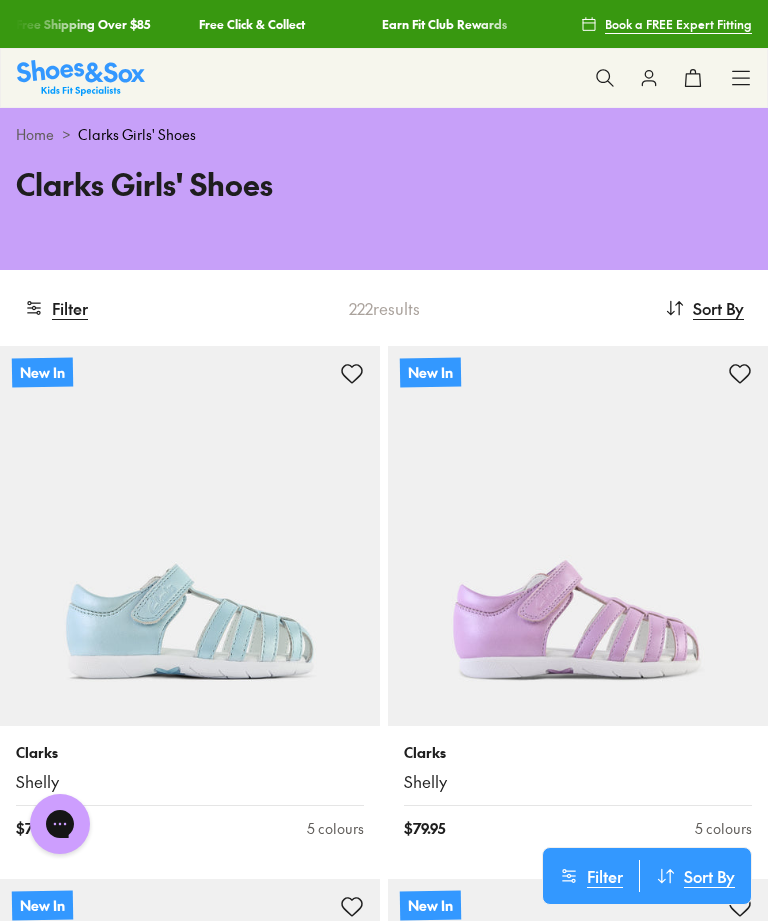 click 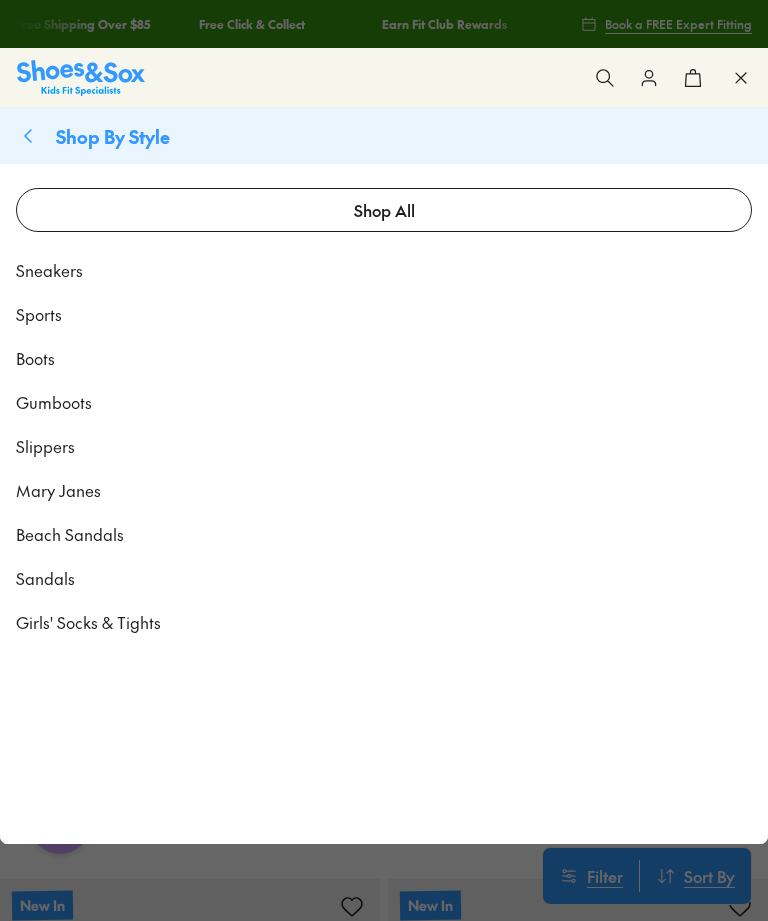 click 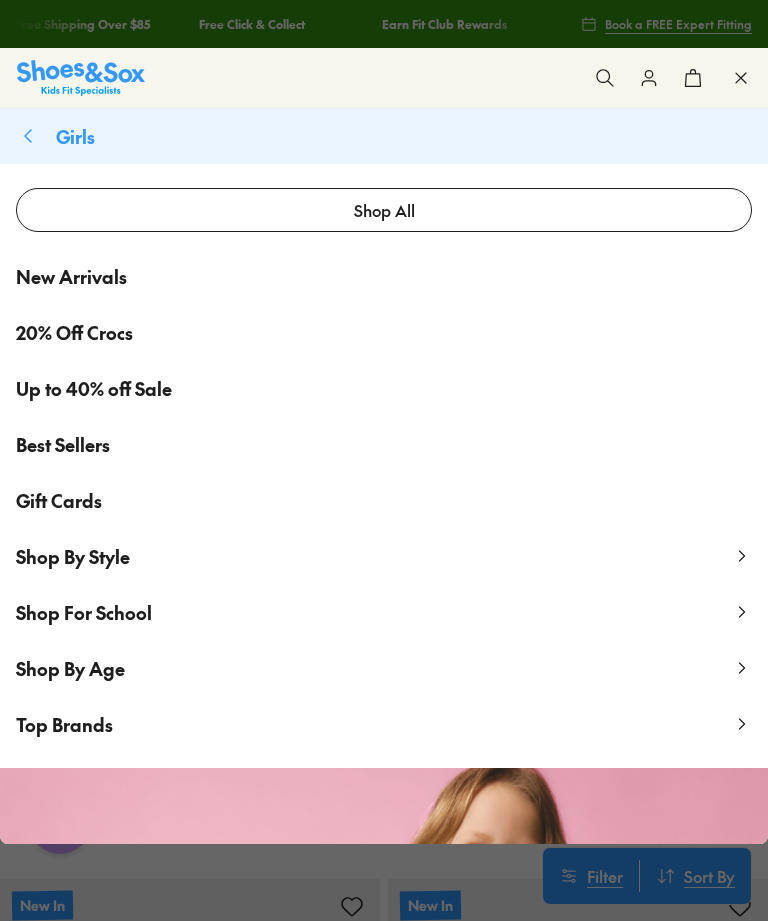 click on "Shop By Age" at bounding box center (70, 668) 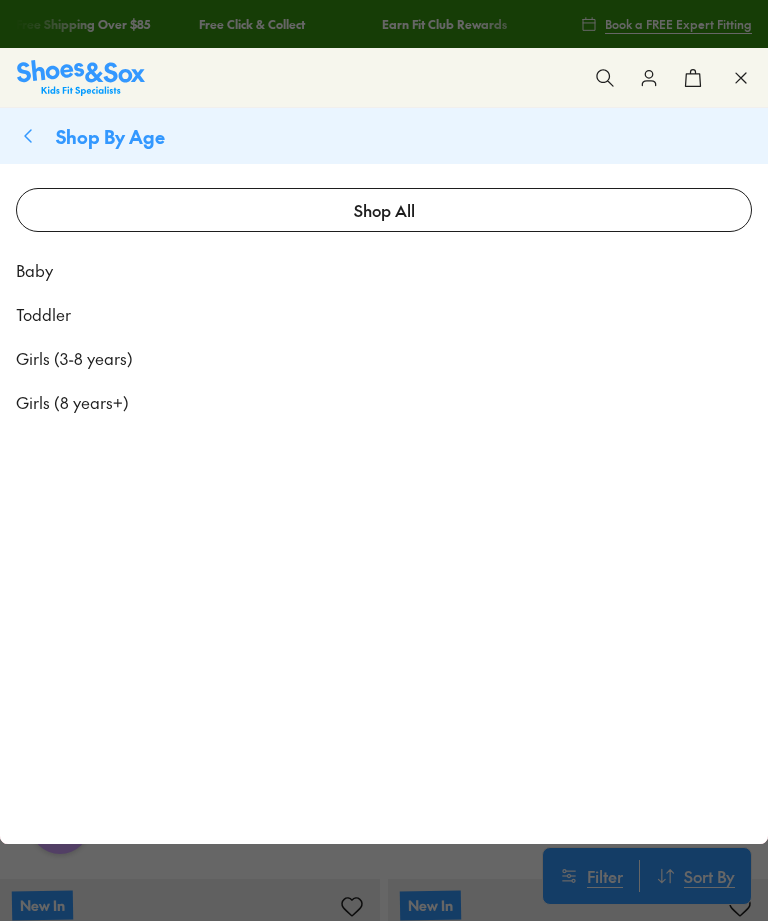 click on "Toddler" at bounding box center [43, 314] 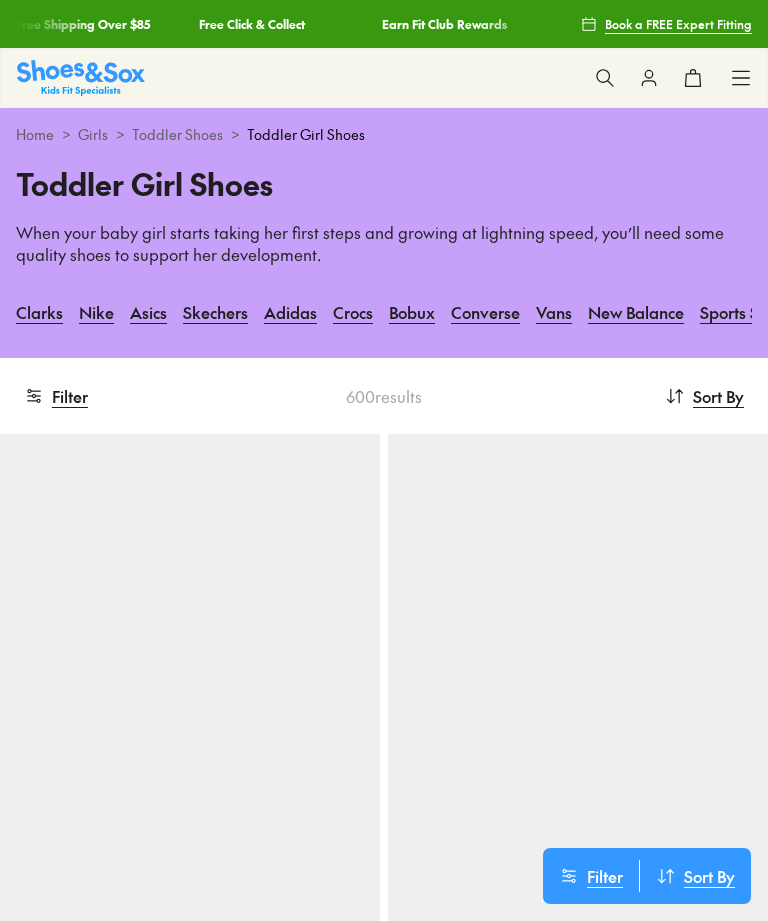 scroll, scrollTop: 0, scrollLeft: 0, axis: both 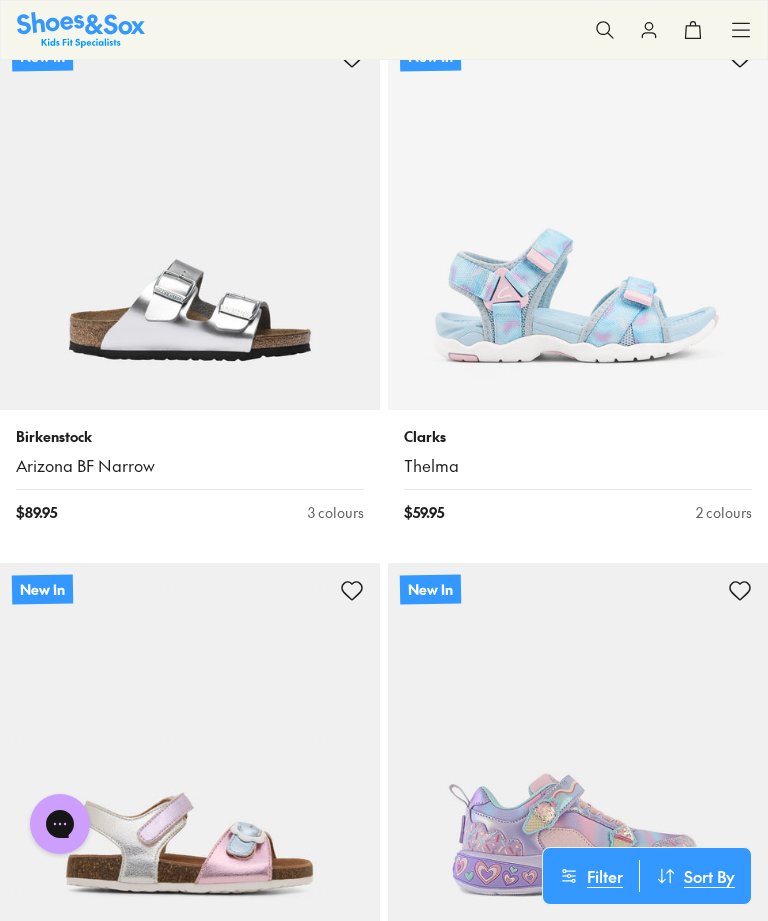 click at bounding box center (578, 220) 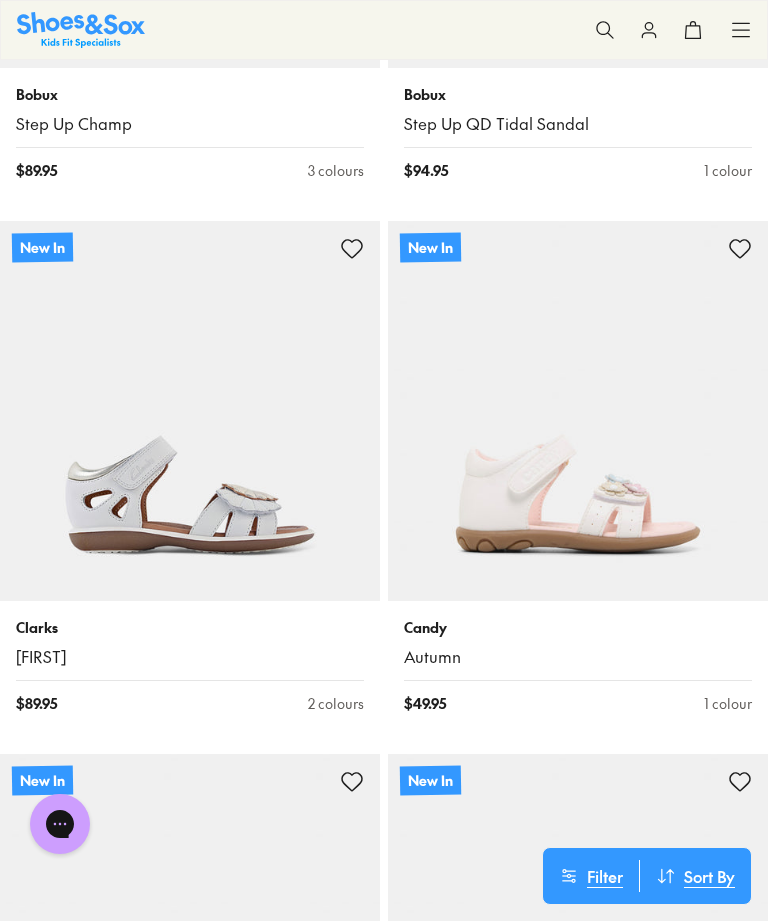 scroll, scrollTop: 13782, scrollLeft: 0, axis: vertical 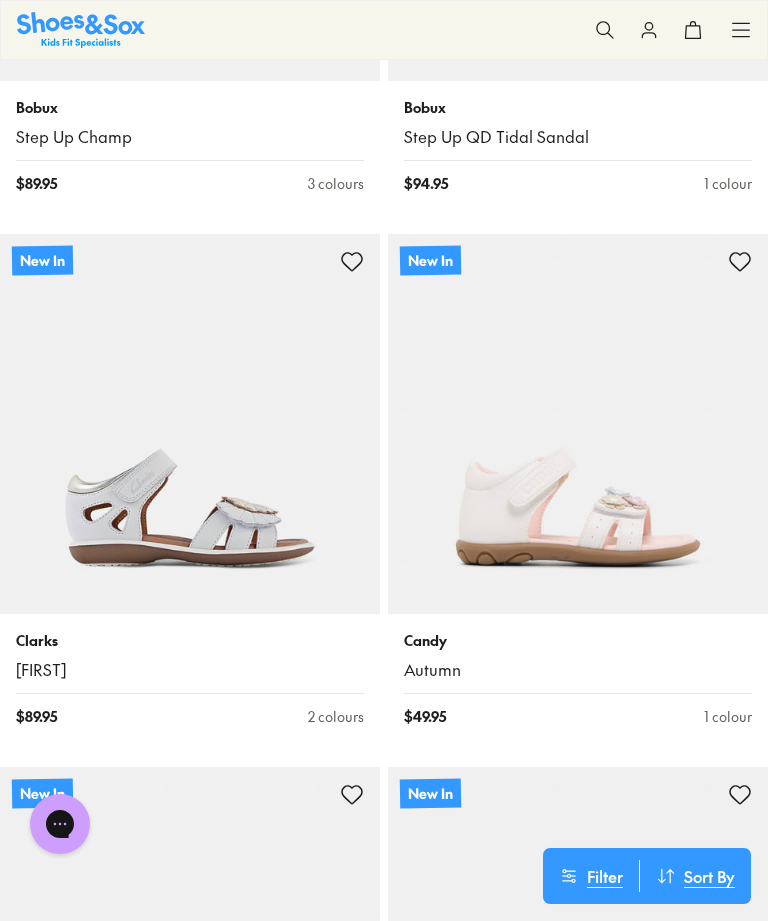 click at bounding box center (578, 424) 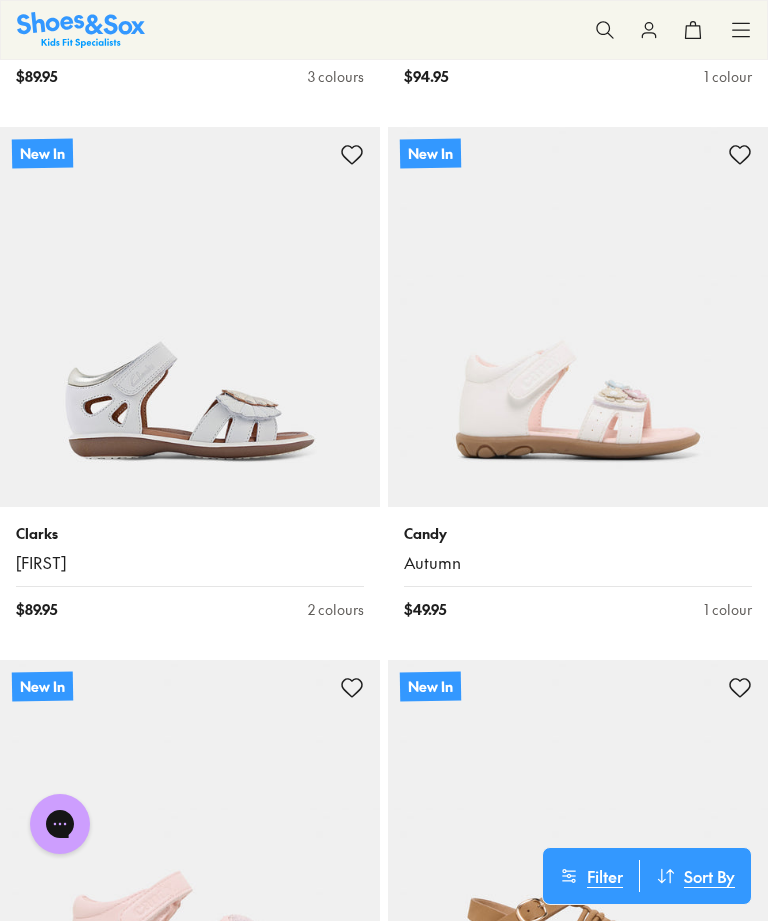 click at bounding box center [190, 317] 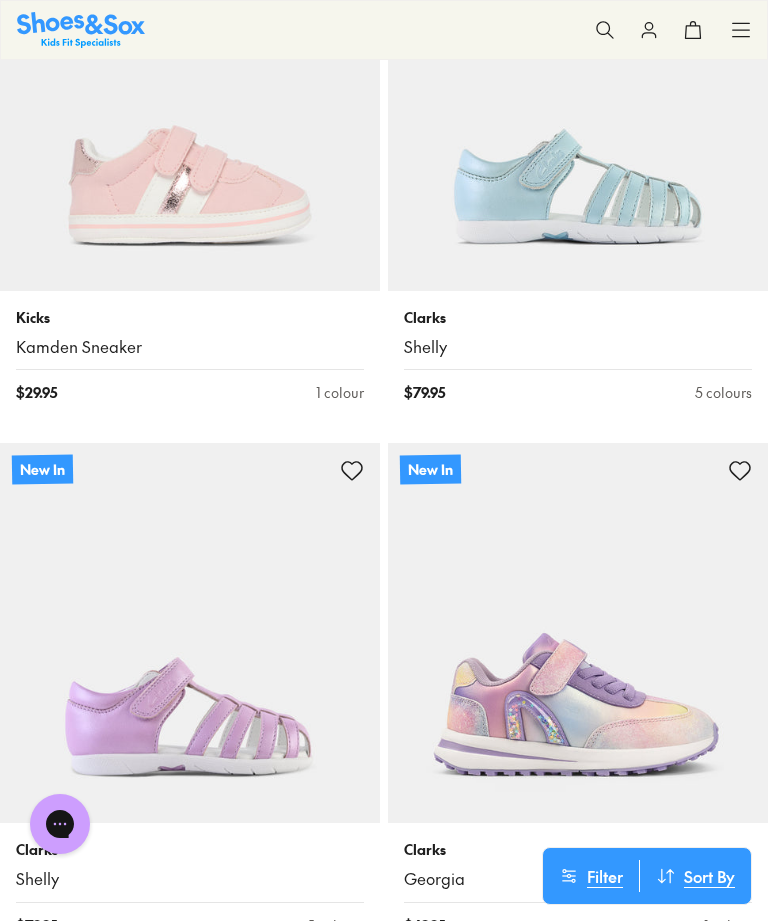 scroll, scrollTop: 3540, scrollLeft: 0, axis: vertical 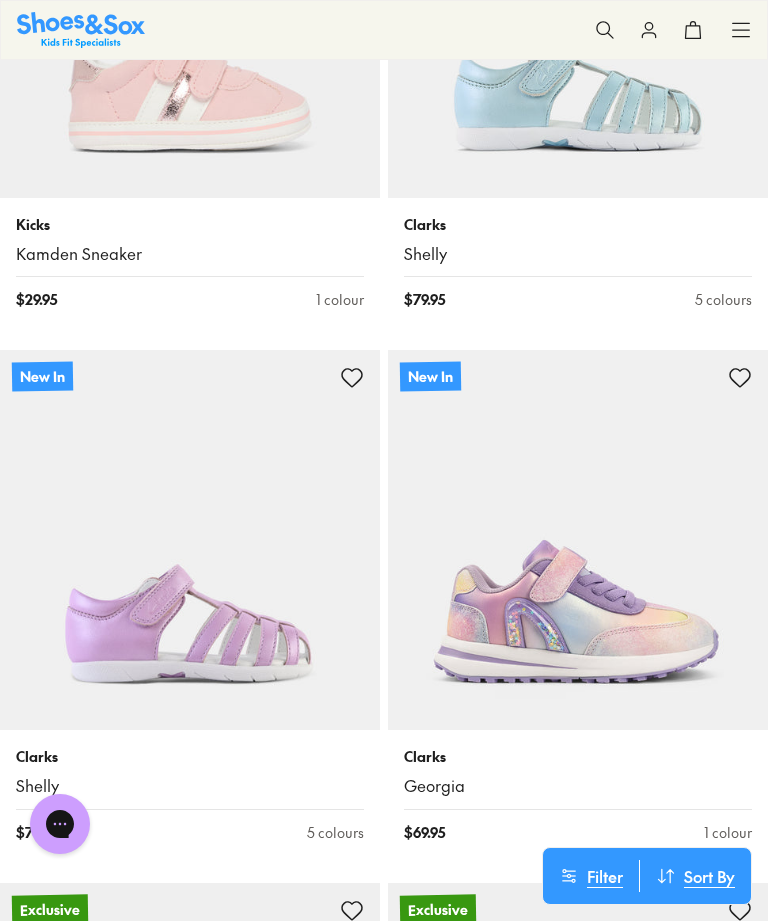 click at bounding box center (190, 540) 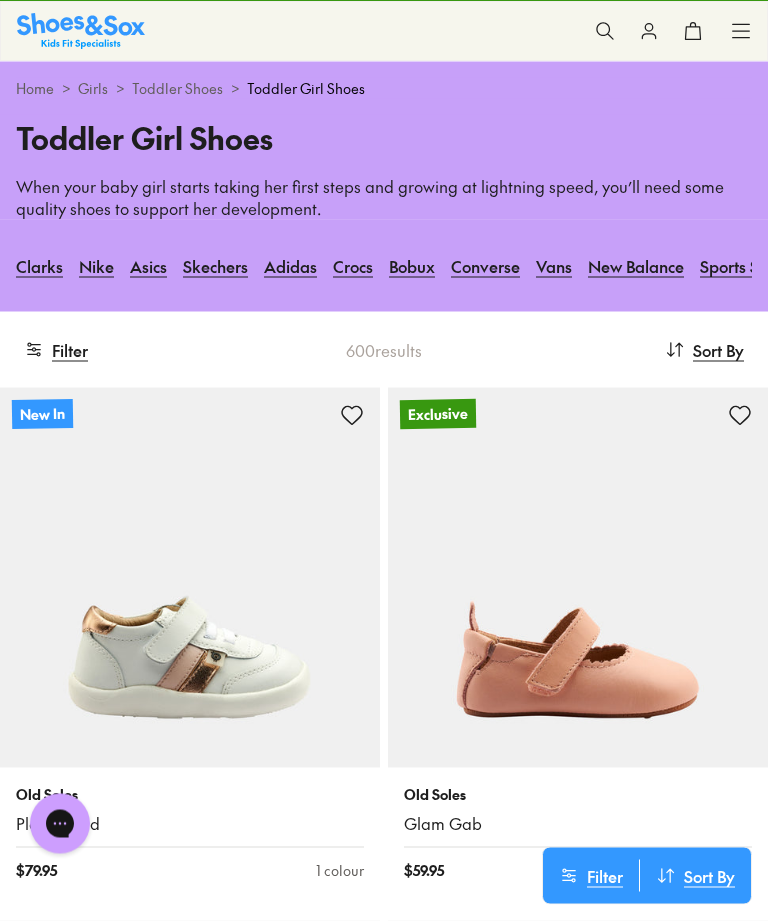scroll, scrollTop: 0, scrollLeft: 0, axis: both 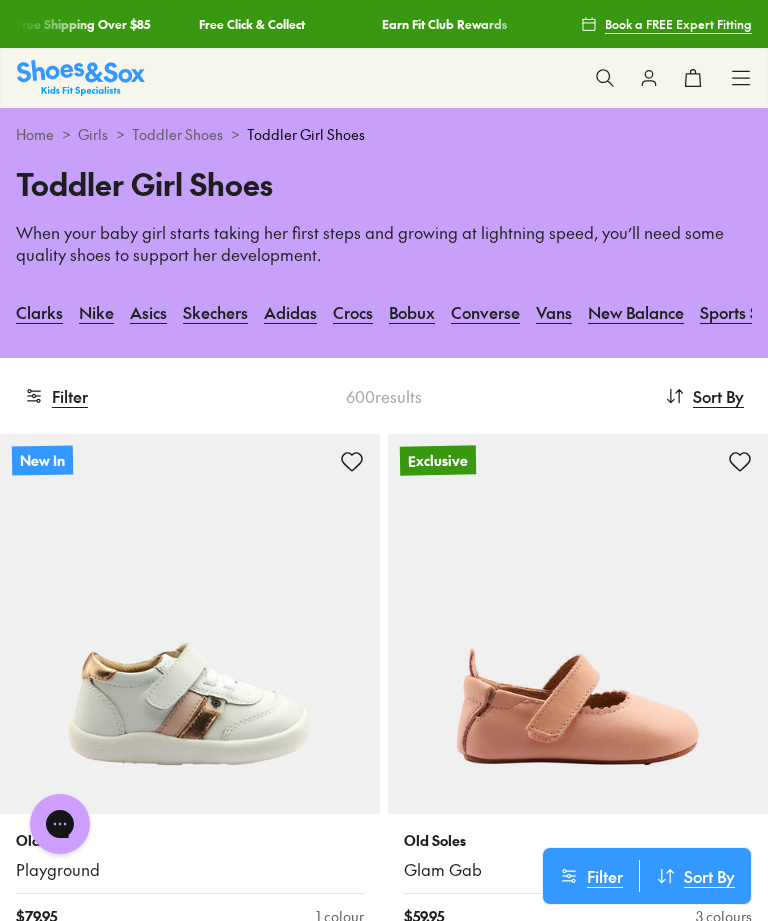 click on "Home" at bounding box center (35, 134) 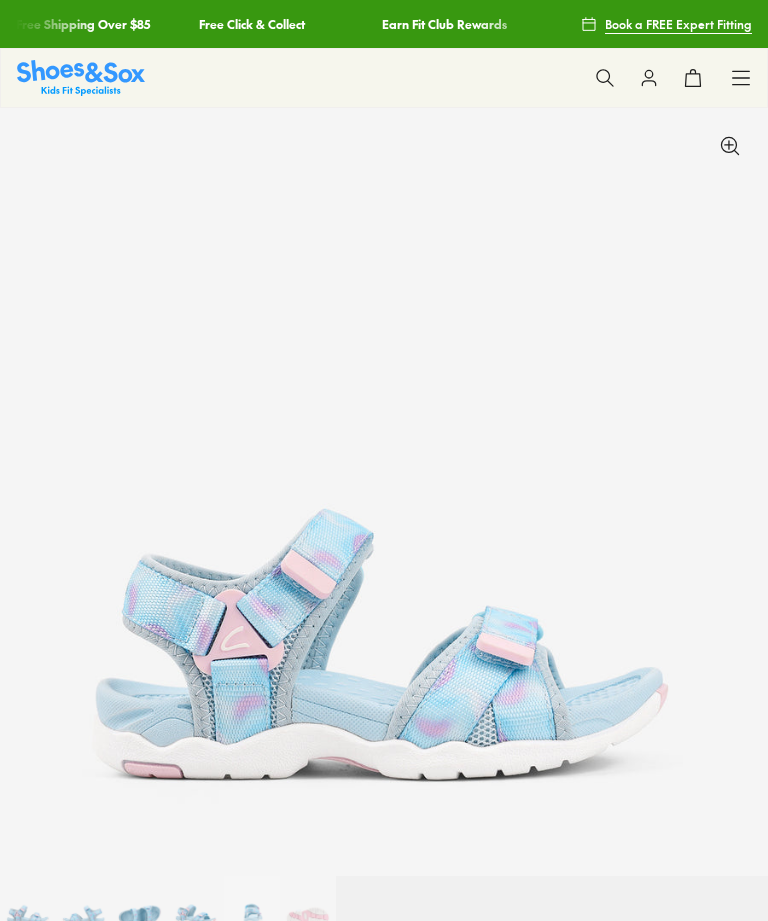 scroll, scrollTop: 0, scrollLeft: 0, axis: both 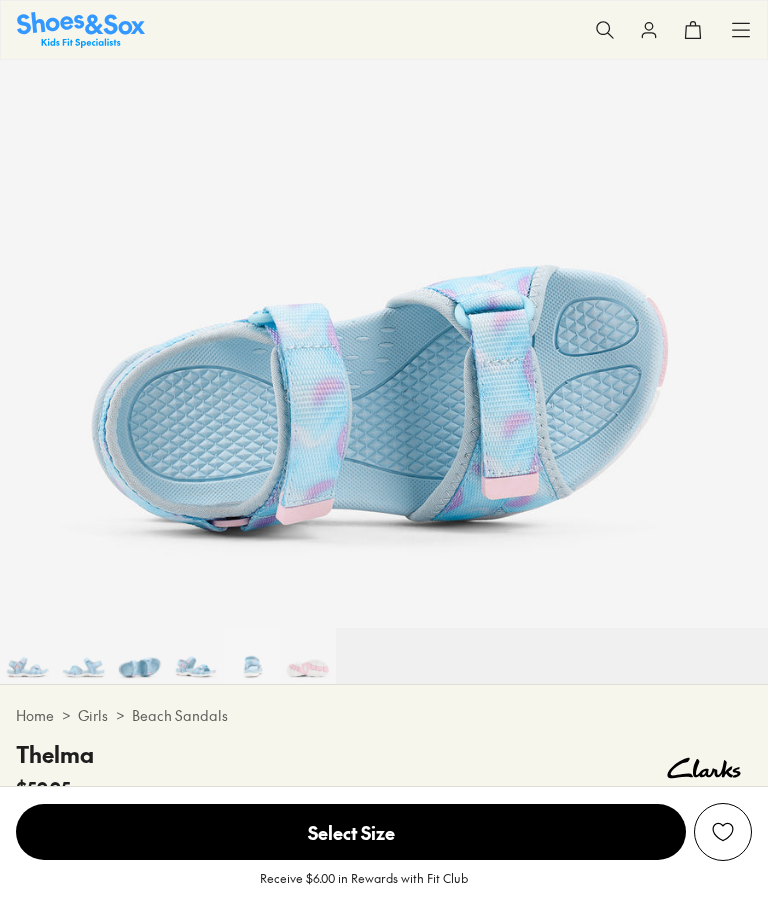 select on "*" 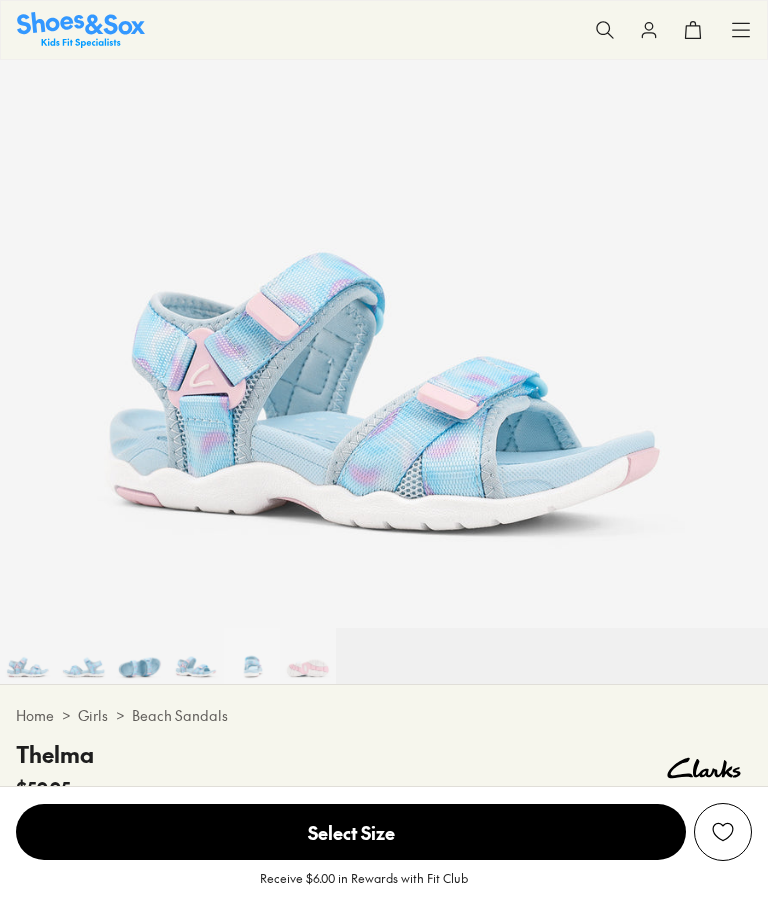 scroll, scrollTop: 0, scrollLeft: 2304, axis: horizontal 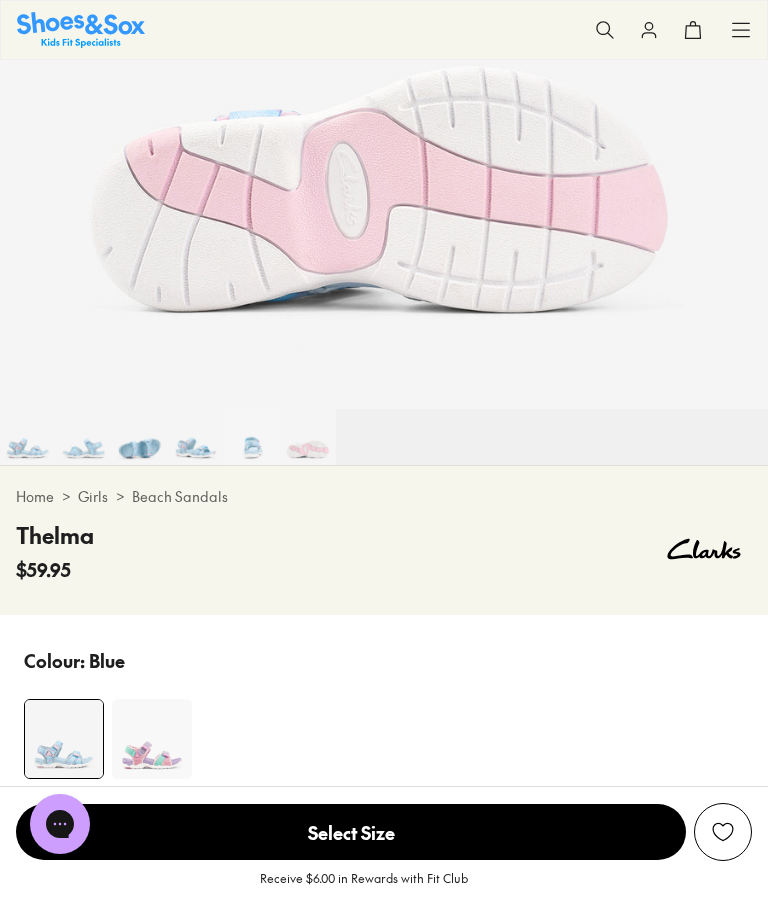 click at bounding box center (152, 739) 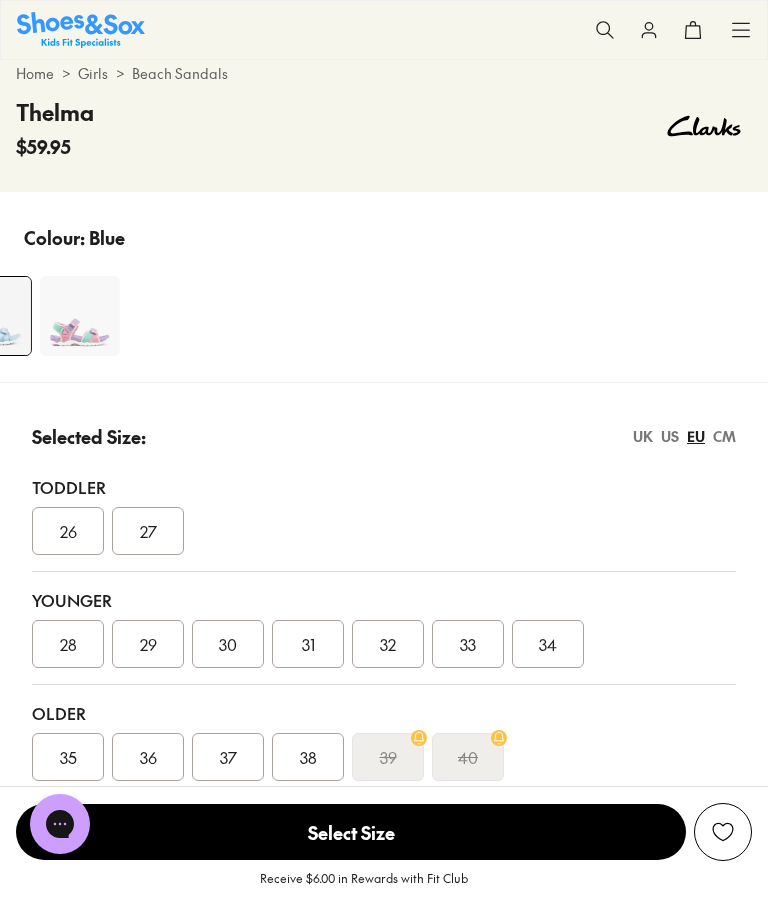 scroll, scrollTop: 737, scrollLeft: 0, axis: vertical 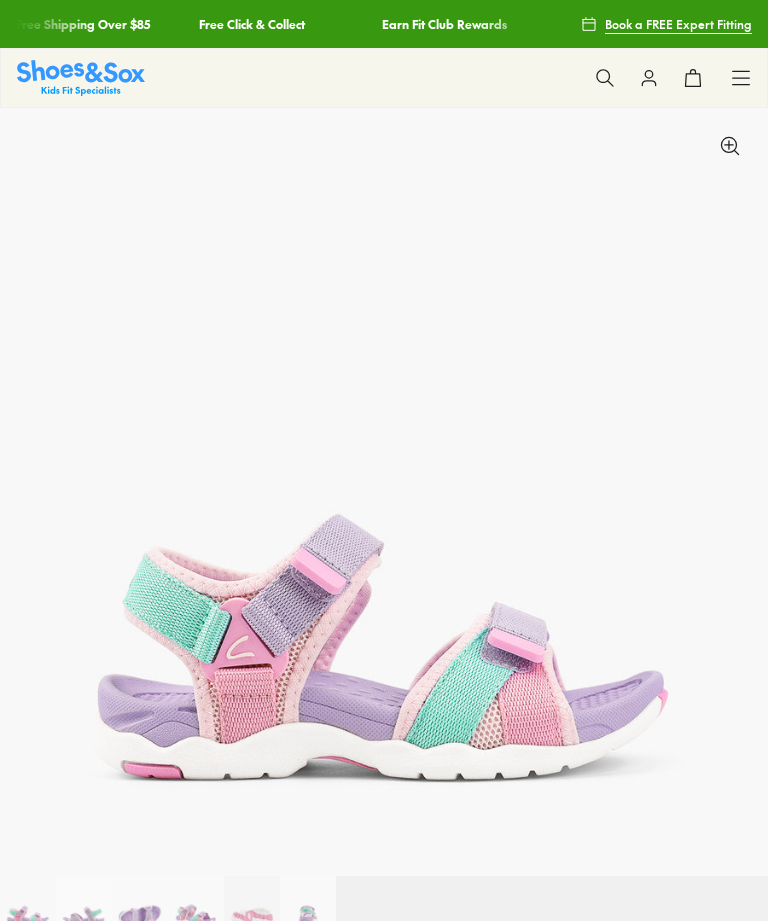 select on "*" 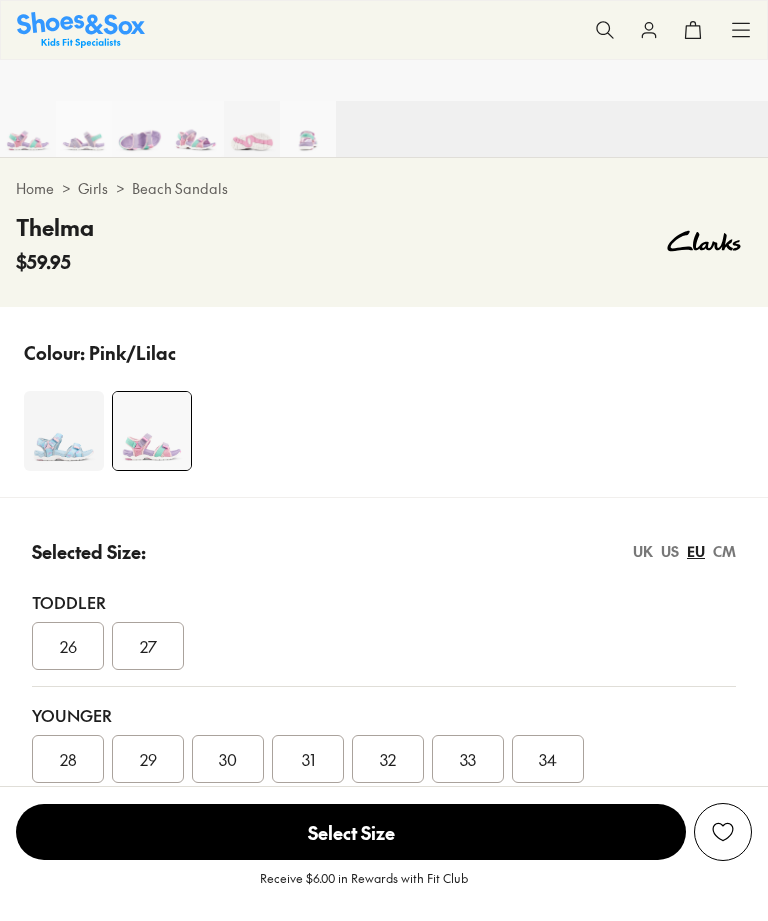 scroll, scrollTop: 0, scrollLeft: 1536, axis: horizontal 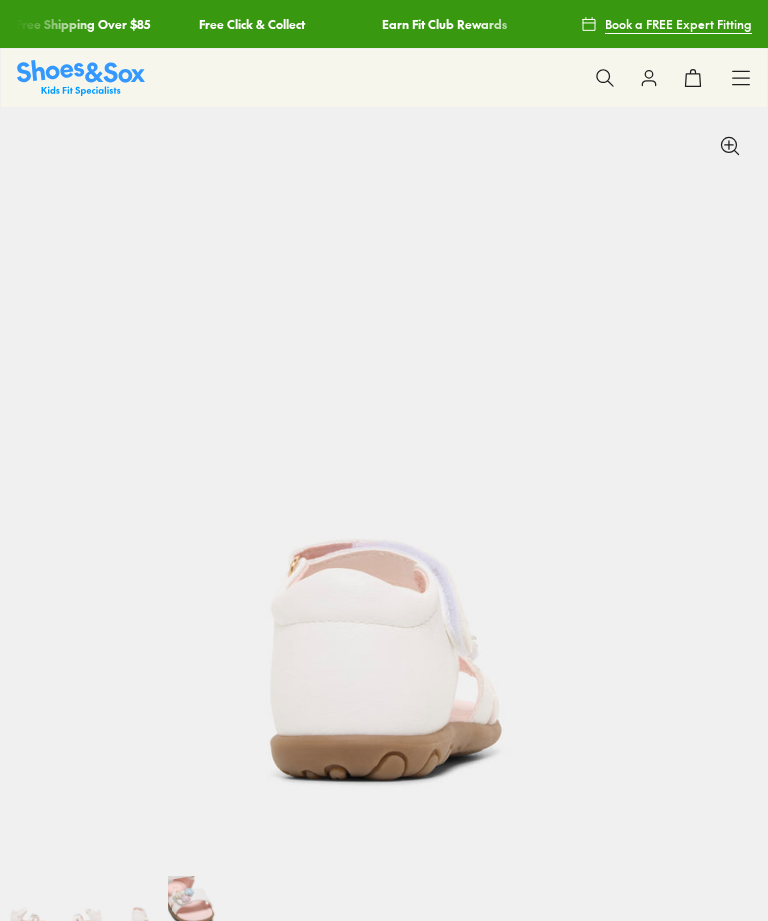 select on "*" 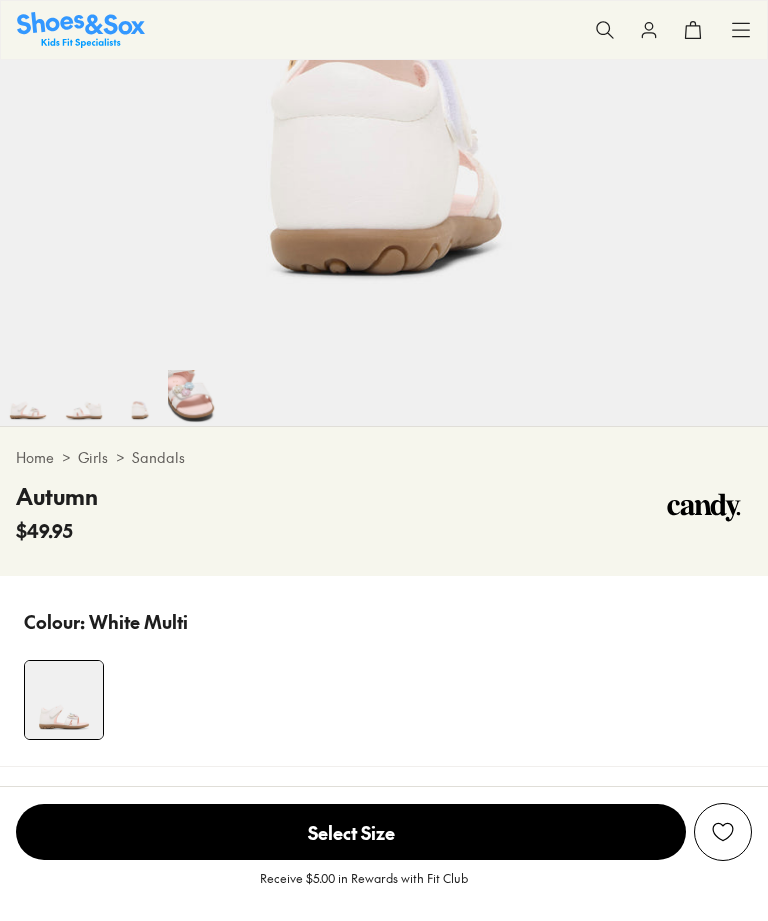 scroll, scrollTop: 0, scrollLeft: 1536, axis: horizontal 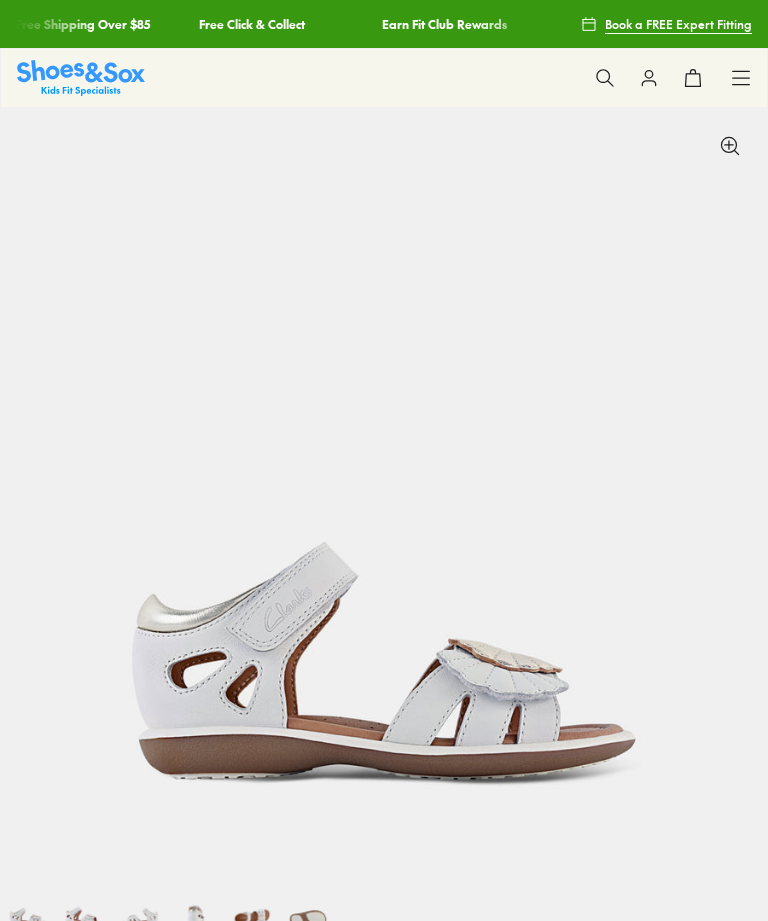 select on "*" 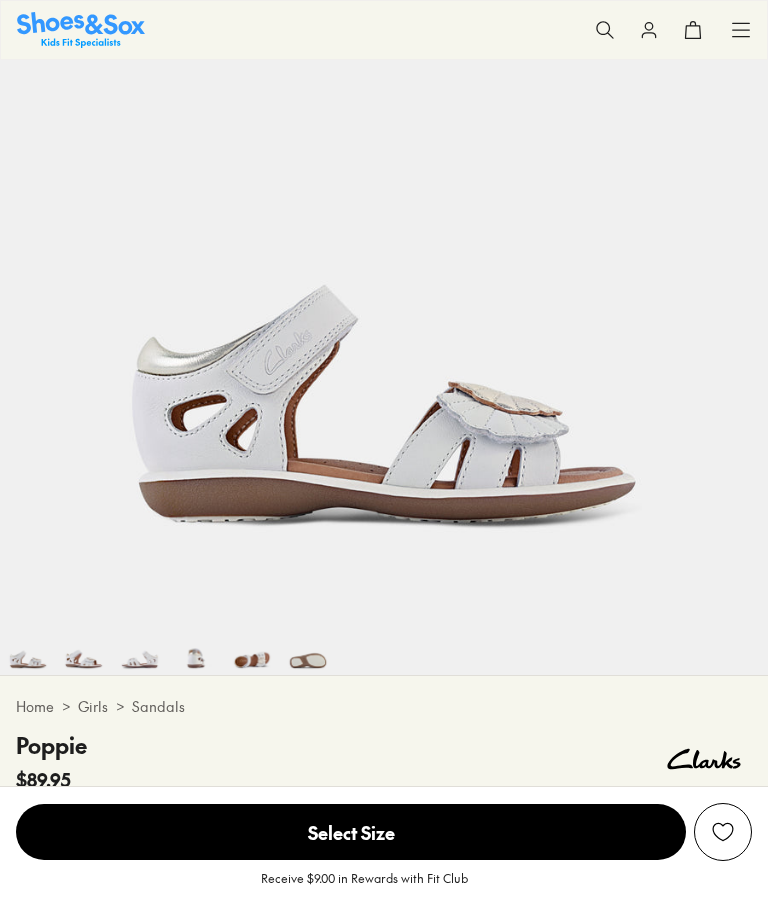 scroll, scrollTop: 0, scrollLeft: 1536, axis: horizontal 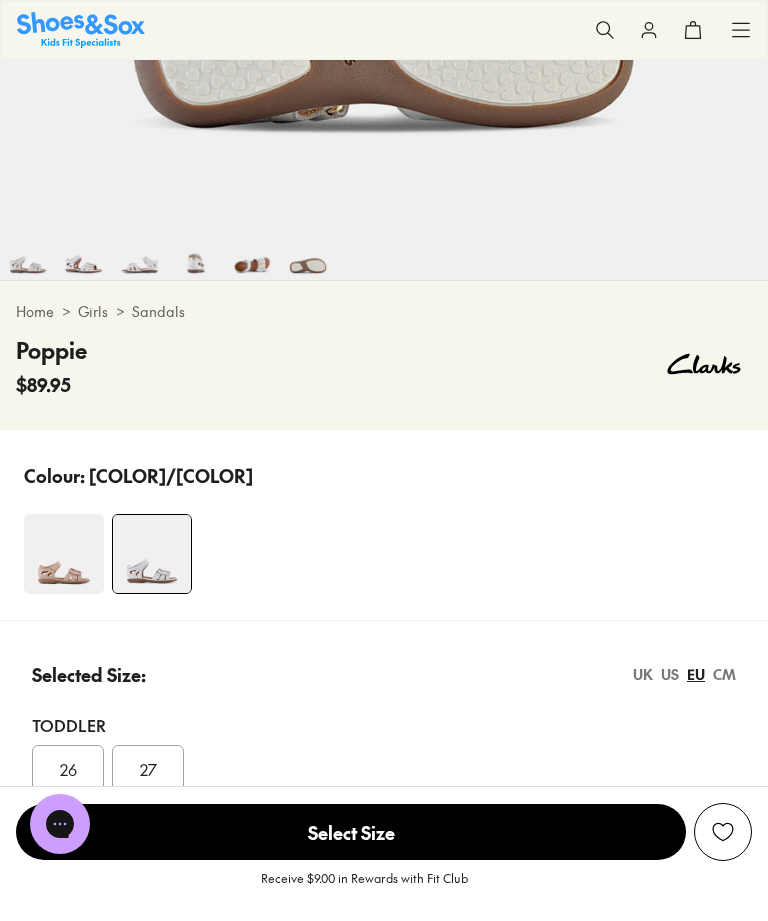 click at bounding box center [64, 554] 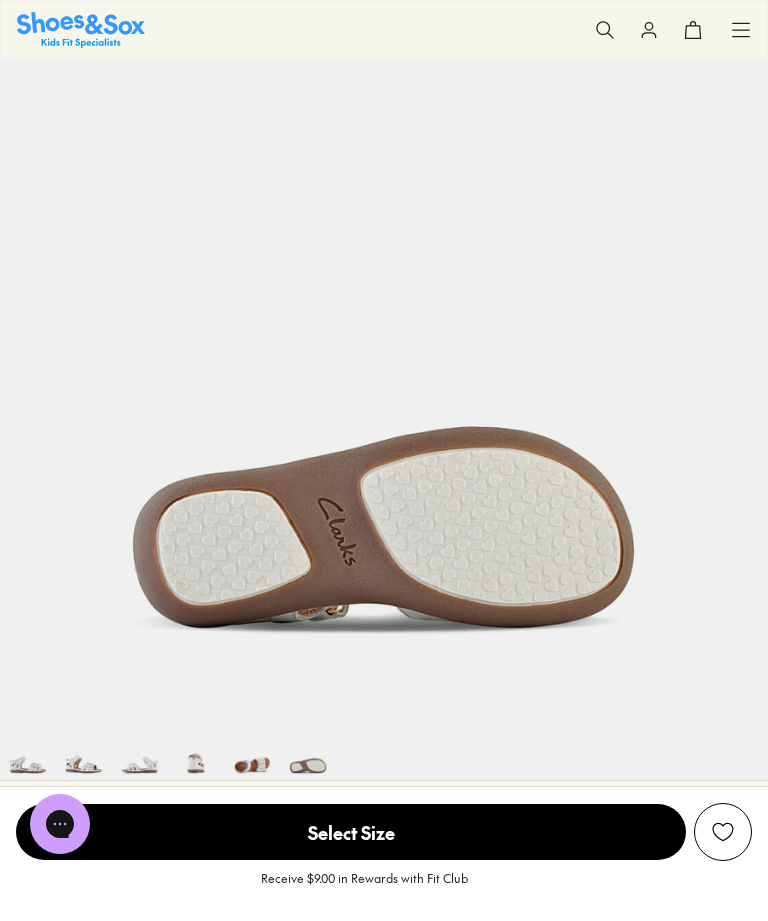 scroll, scrollTop: 102, scrollLeft: 0, axis: vertical 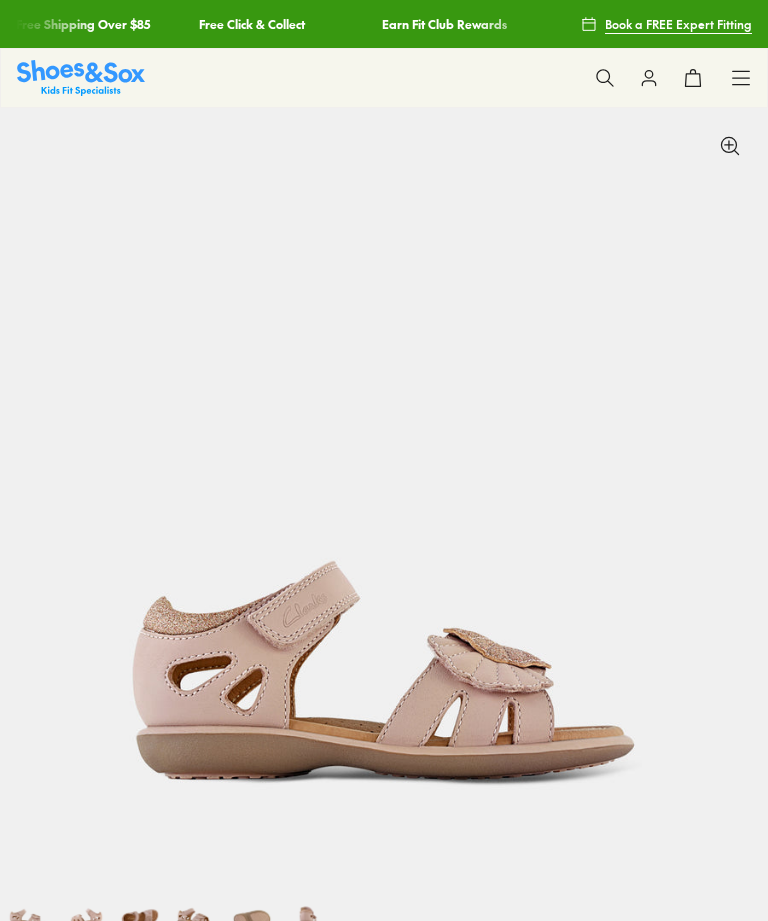 select on "*" 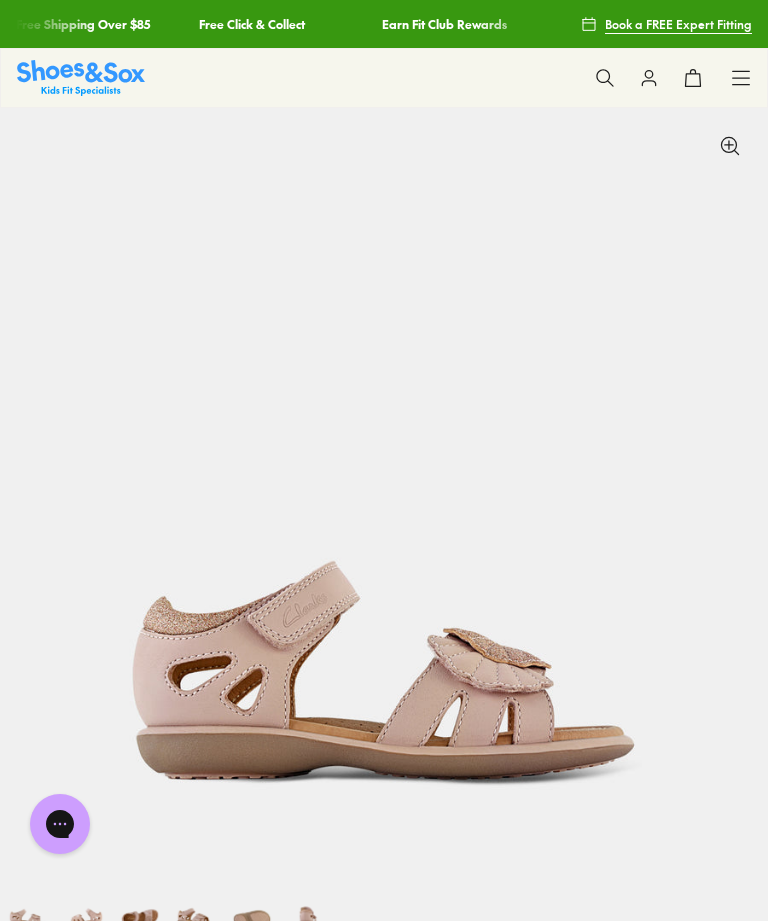 scroll, scrollTop: 0, scrollLeft: 0, axis: both 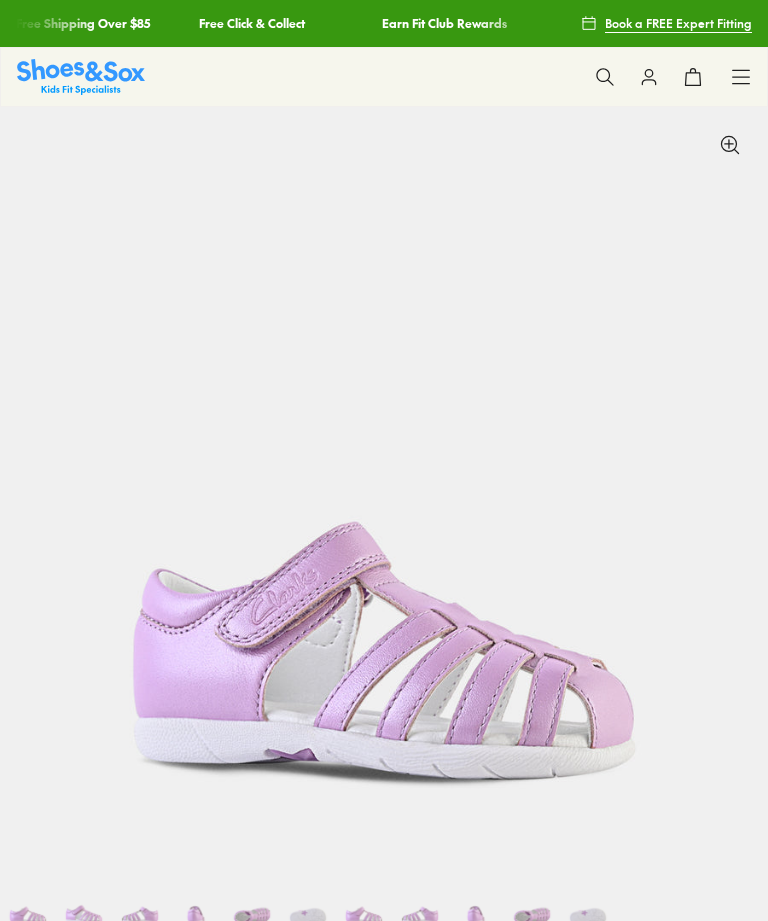 select on "*" 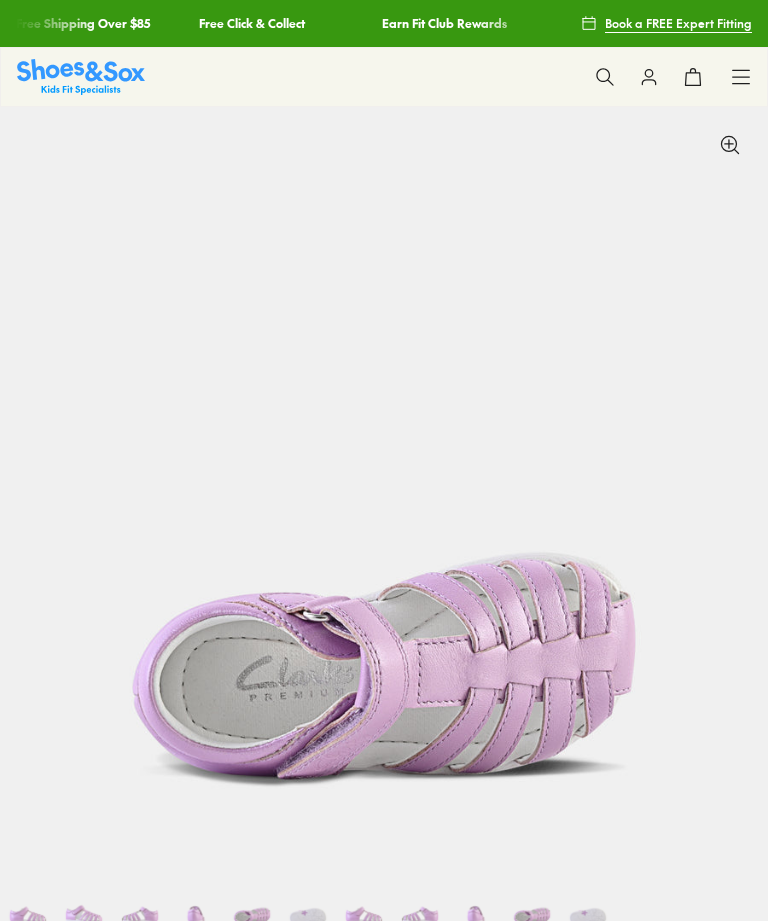 scroll, scrollTop: 0, scrollLeft: 3072, axis: horizontal 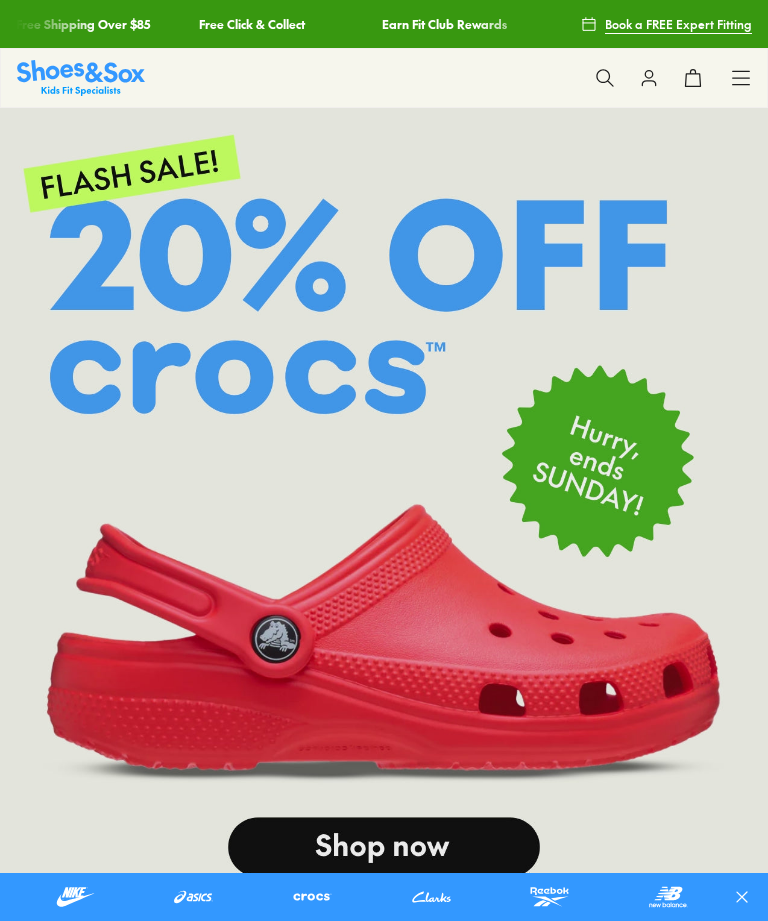 click 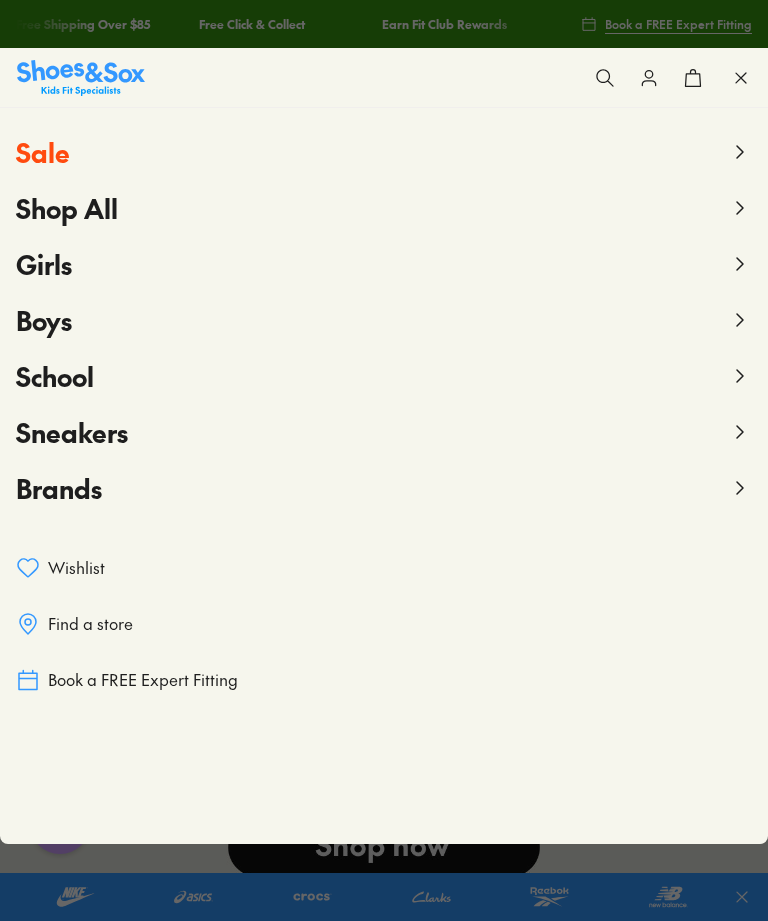 scroll, scrollTop: 0, scrollLeft: 0, axis: both 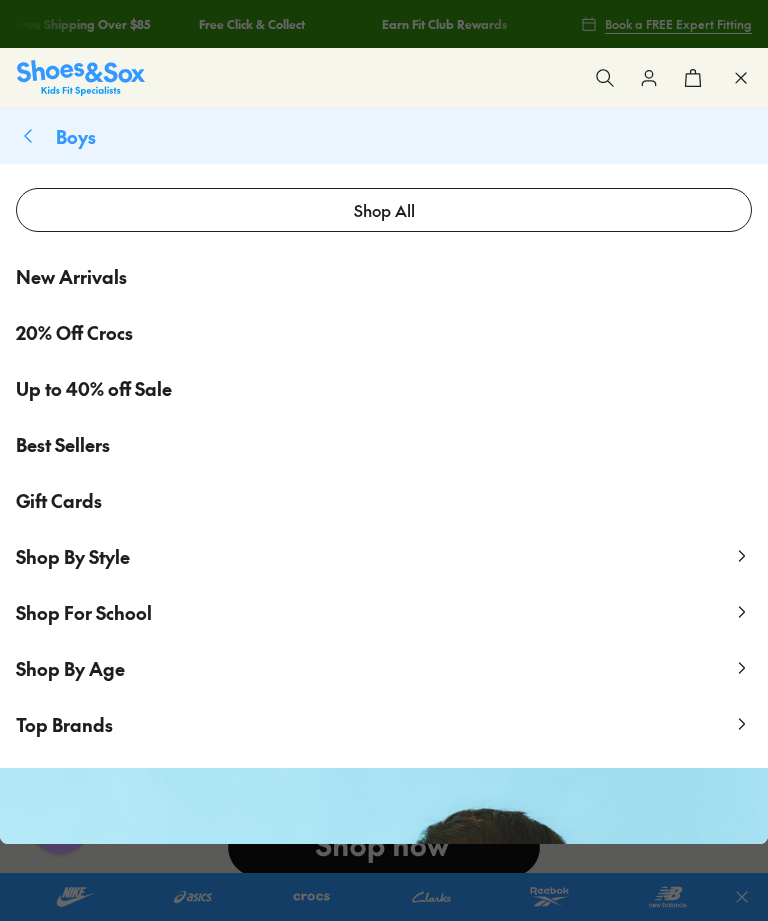 click on "Shop By Style" at bounding box center (73, 556) 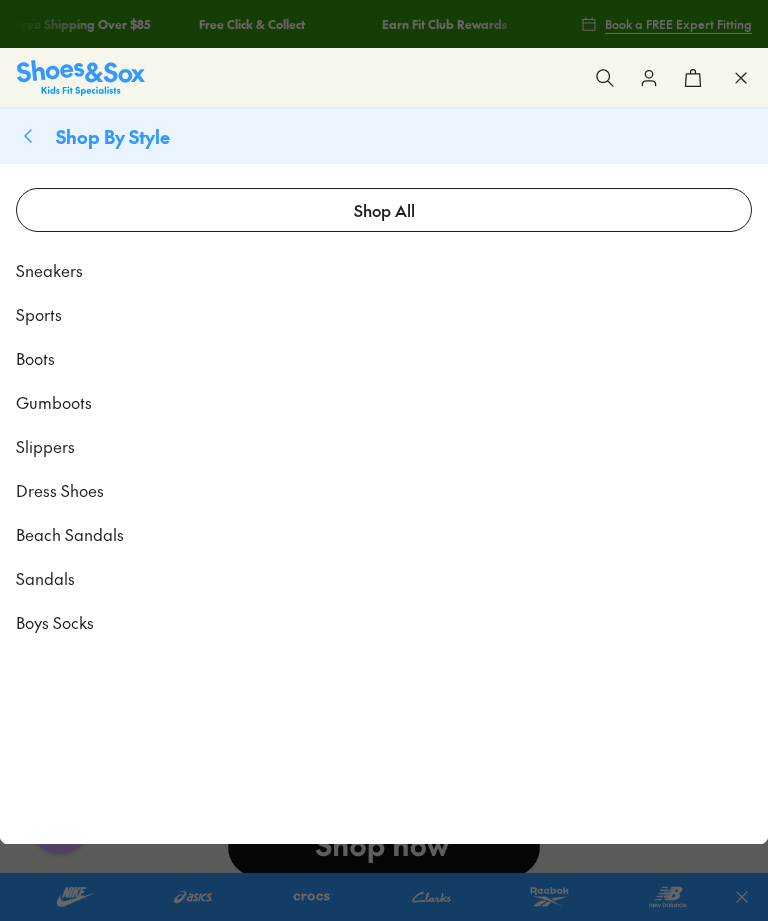 click on "Sandals" at bounding box center (45, 578) 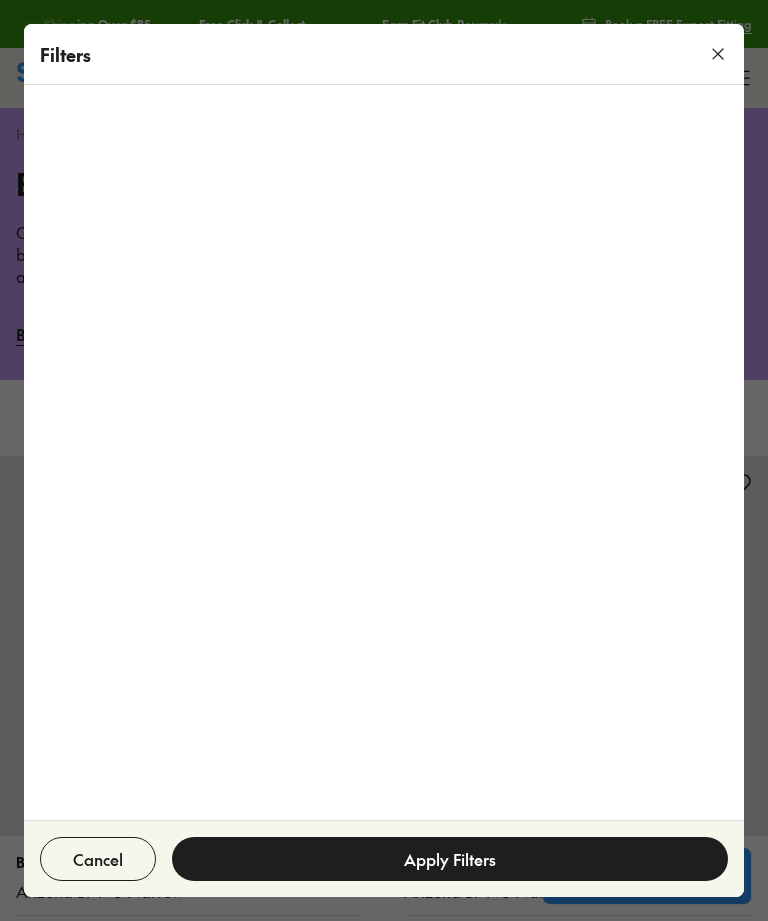 scroll, scrollTop: 0, scrollLeft: 0, axis: both 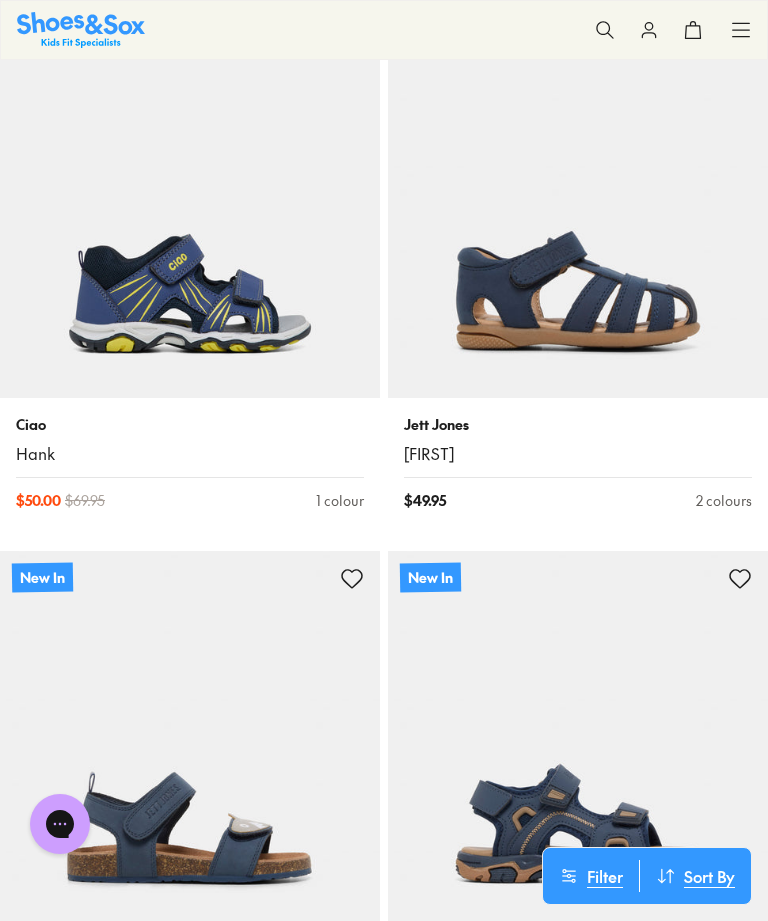 click at bounding box center (578, 208) 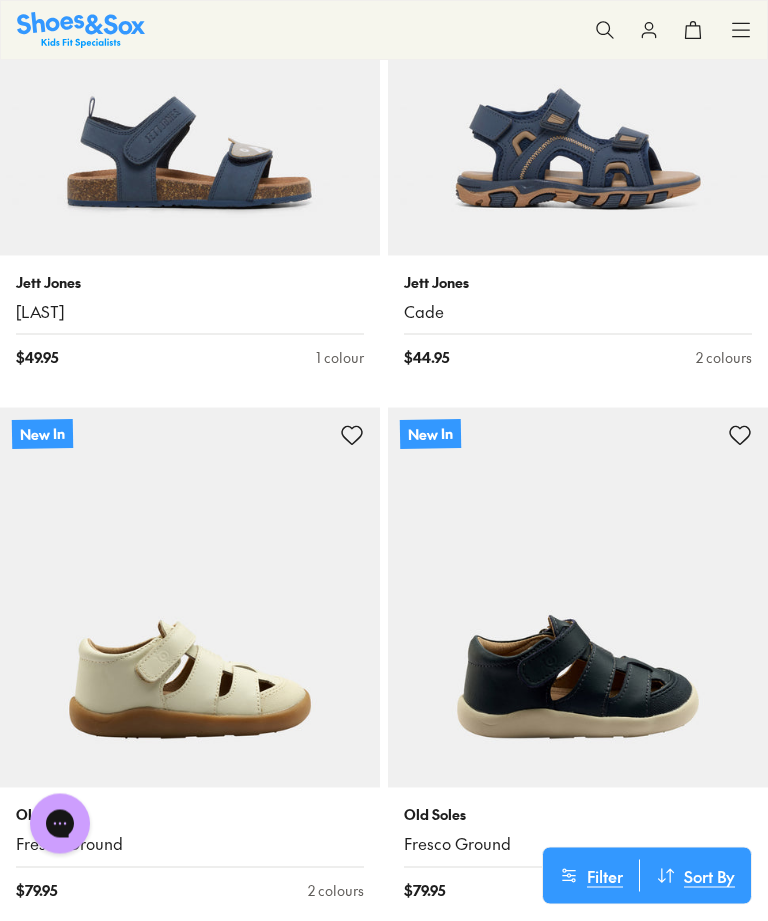 scroll, scrollTop: 16965, scrollLeft: 0, axis: vertical 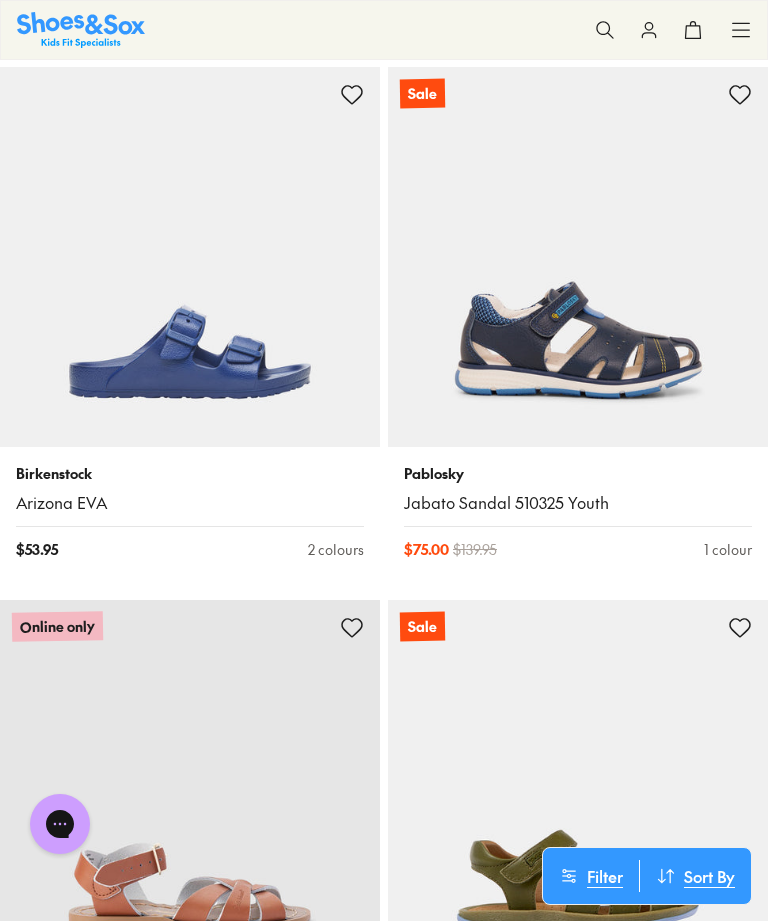 click on "Filter" at bounding box center [591, 876] 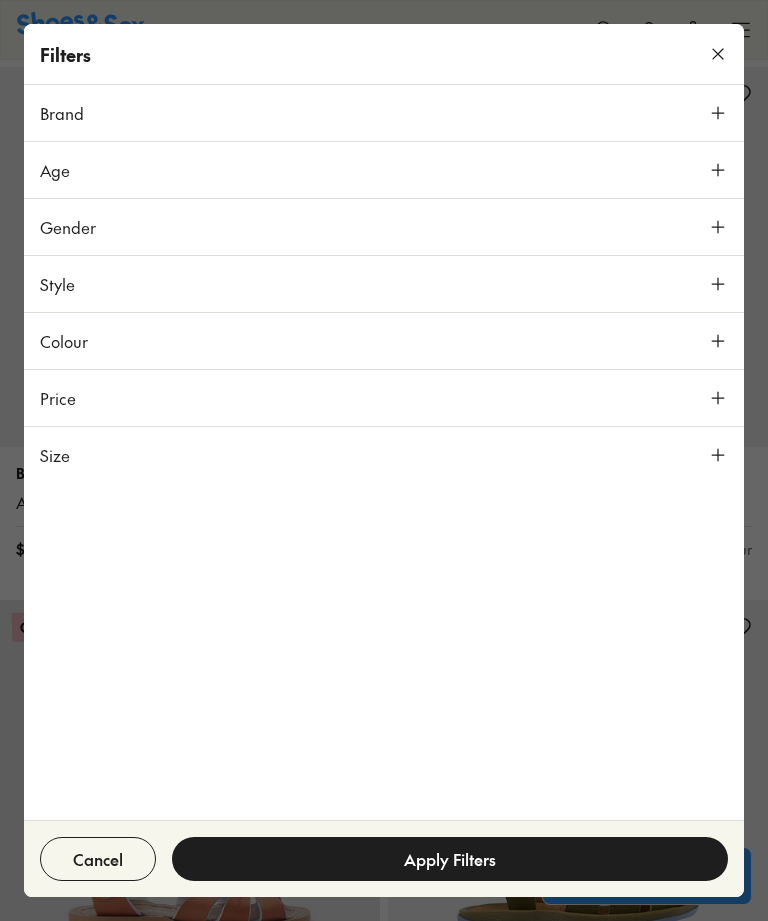 click 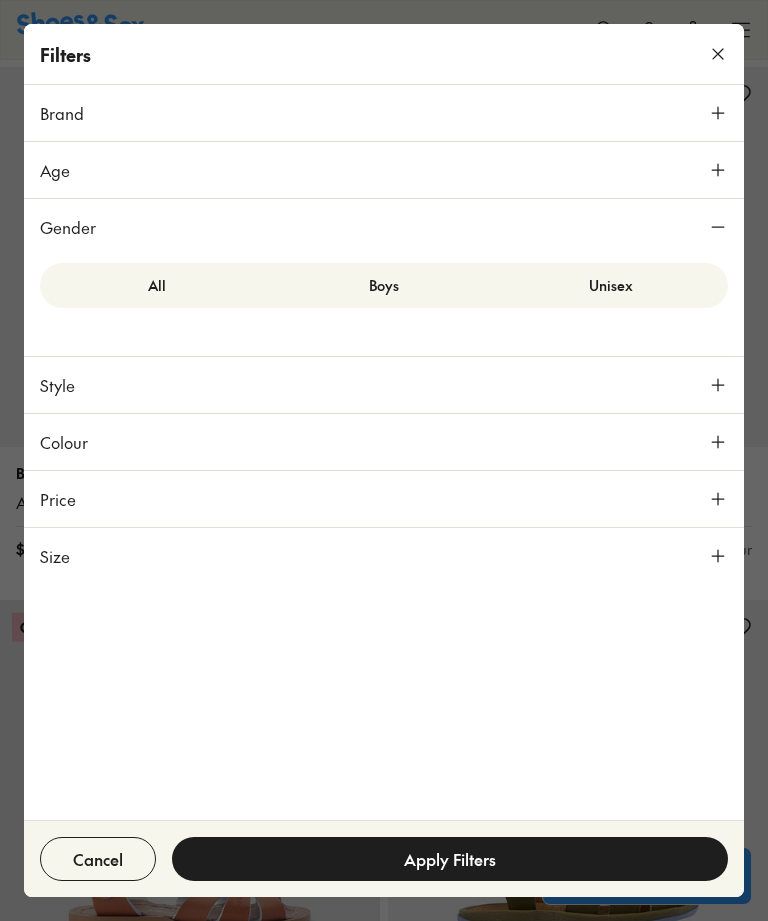 click on "Boys" at bounding box center [384, 285] 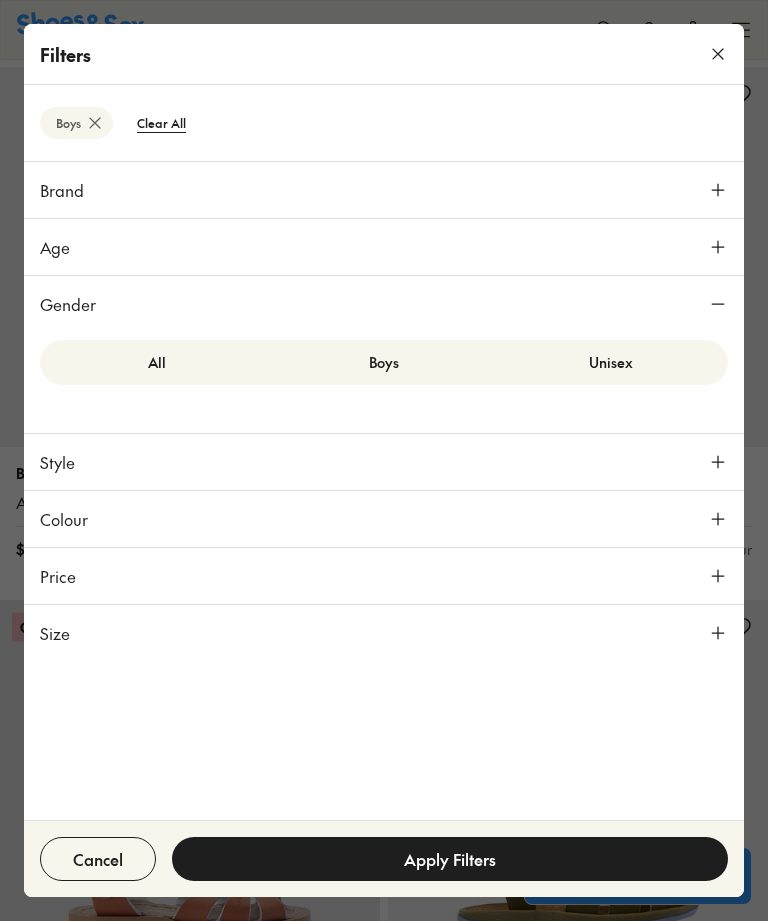 click on "Age" at bounding box center (384, 247) 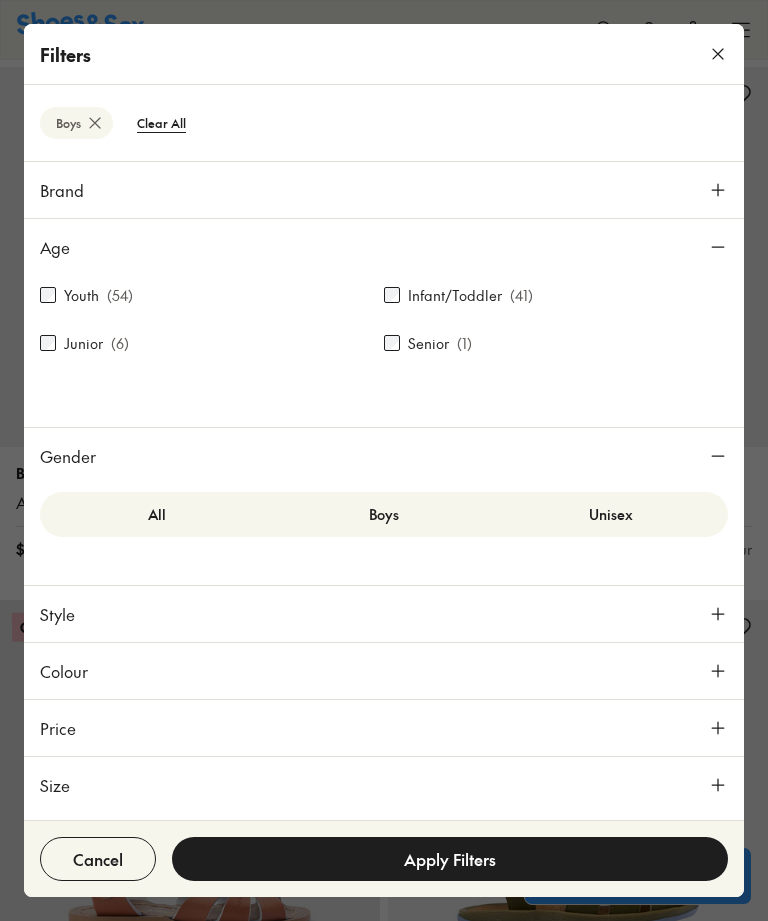 scroll, scrollTop: 0, scrollLeft: 0, axis: both 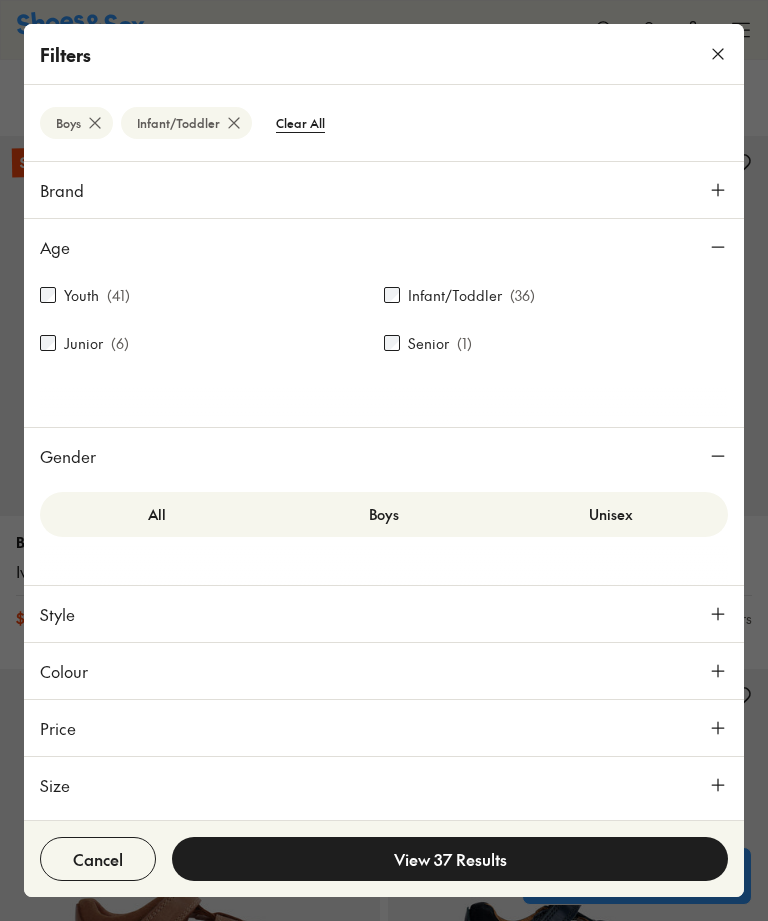 click on "View 37 Results" at bounding box center (450, 859) 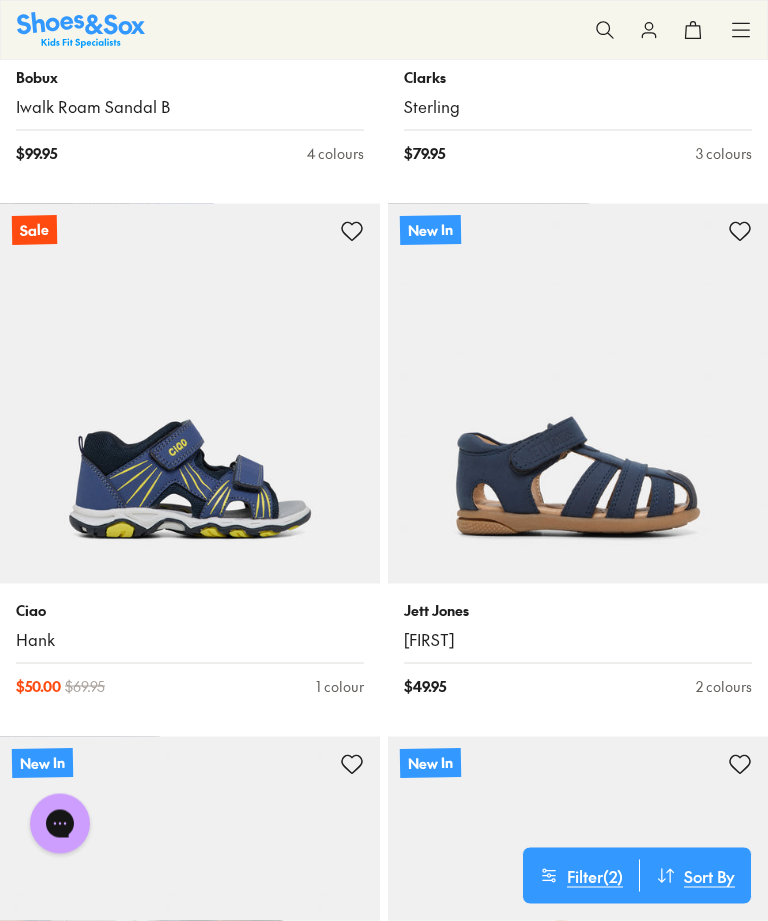 scroll, scrollTop: 4242, scrollLeft: 0, axis: vertical 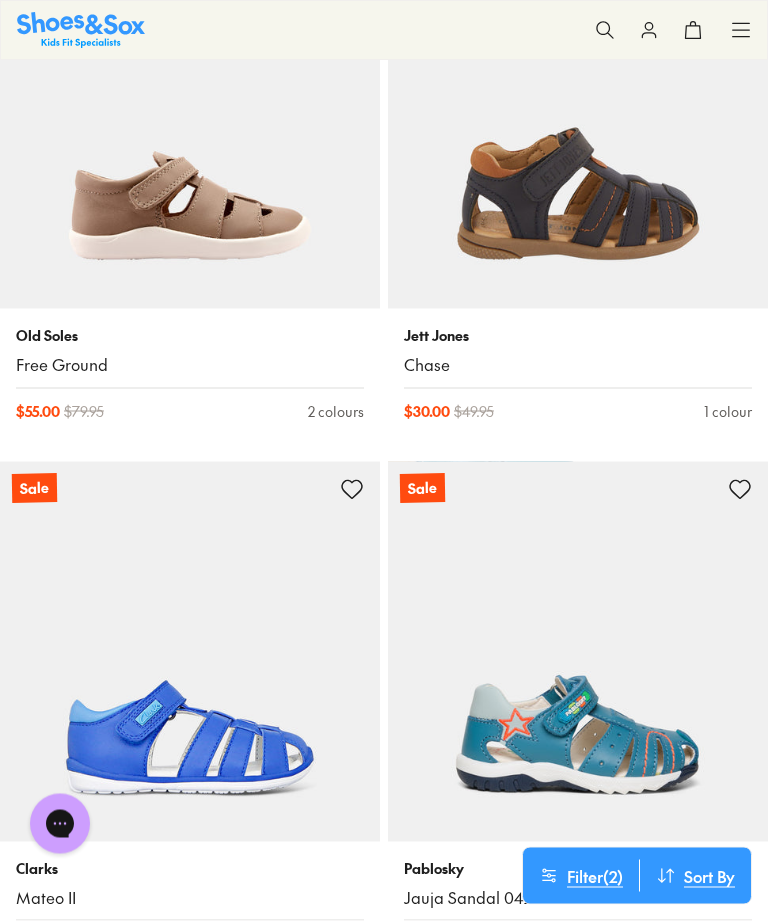type on "***" 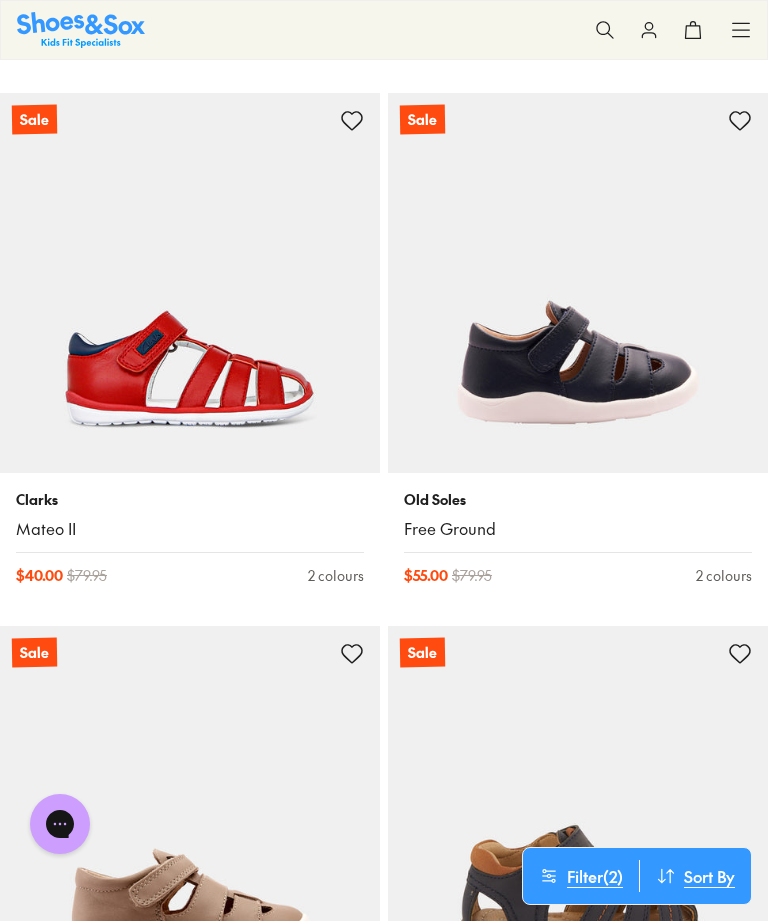 scroll, scrollTop: 8617, scrollLeft: 0, axis: vertical 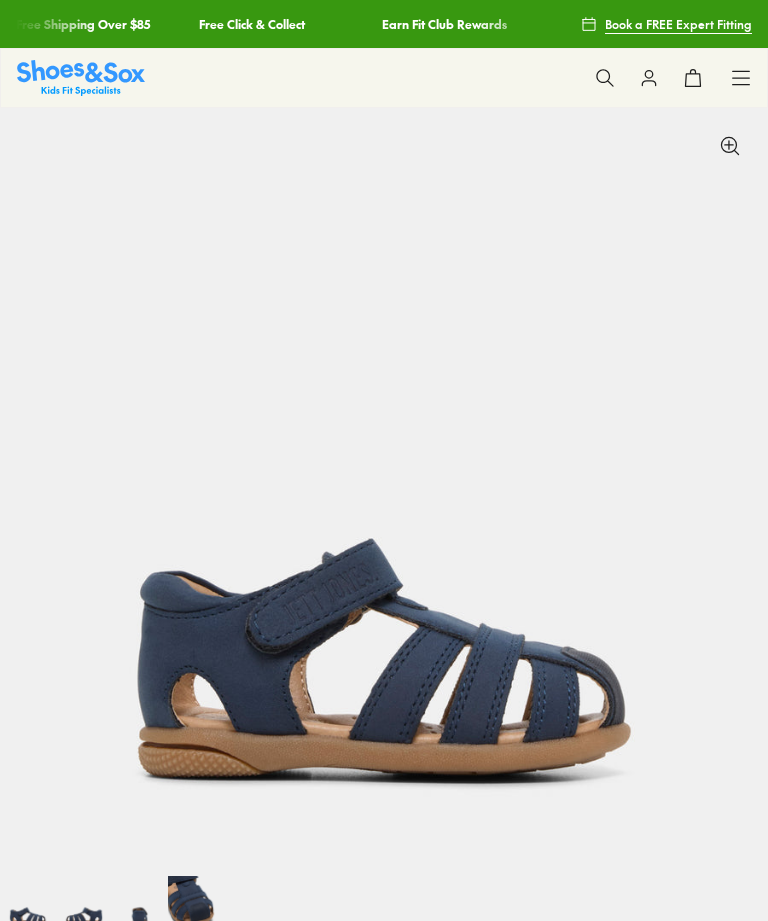 select on "*" 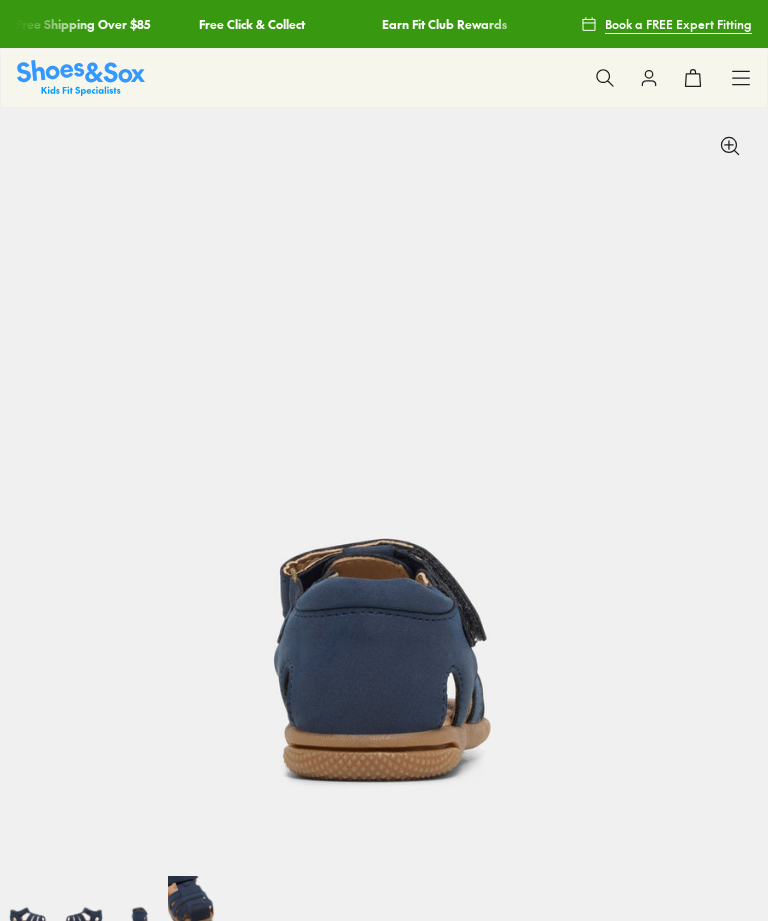 scroll, scrollTop: 0, scrollLeft: 1536, axis: horizontal 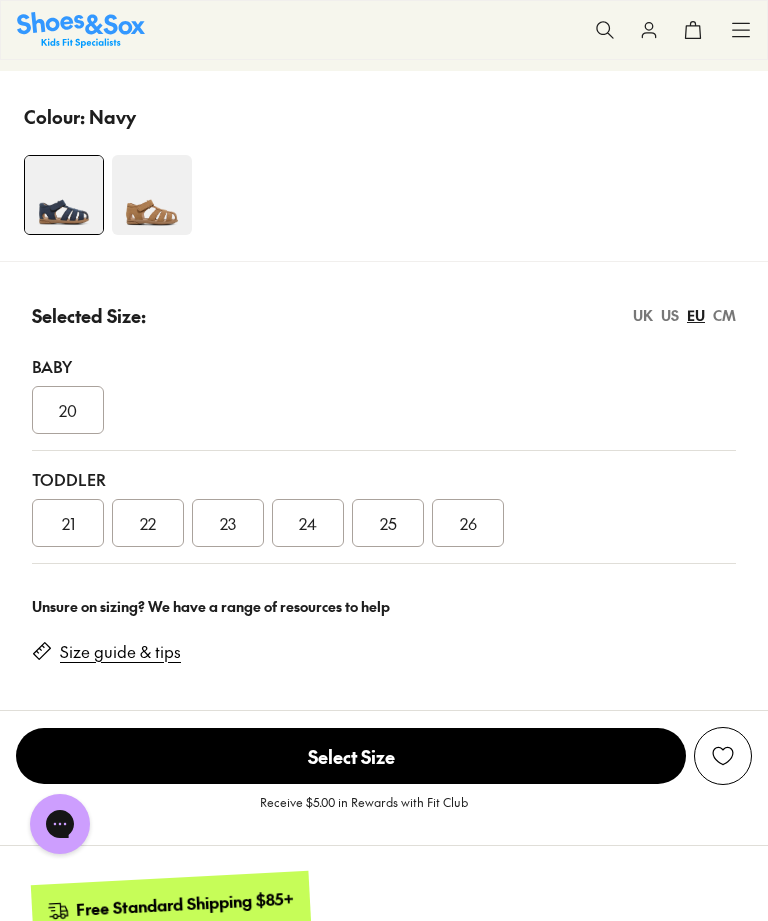 click on "EU" at bounding box center [696, 315] 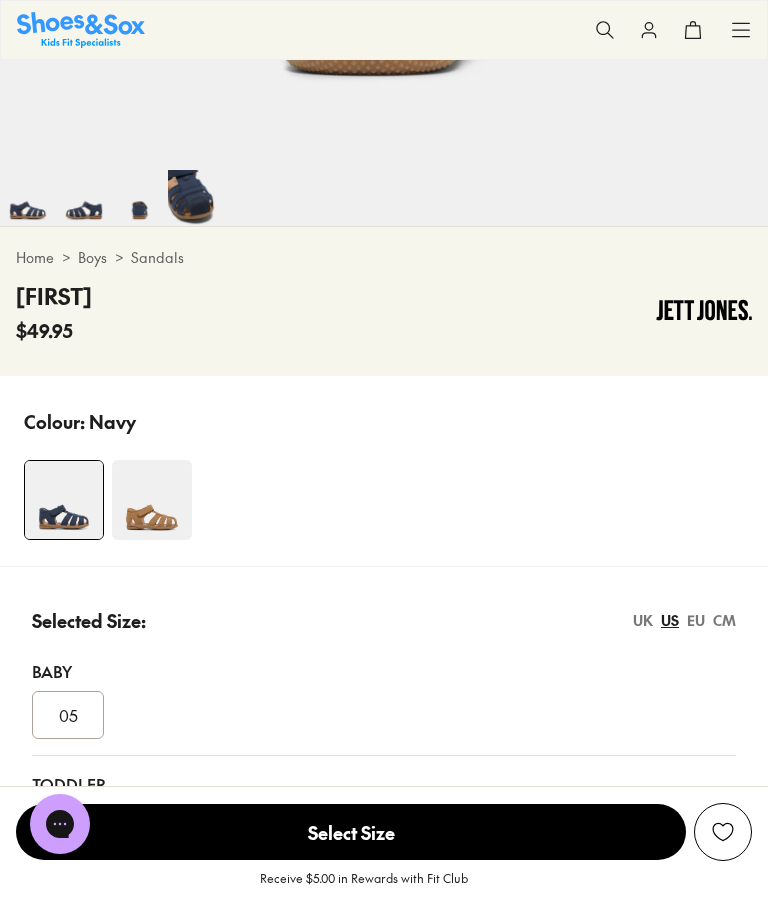 scroll, scrollTop: 689, scrollLeft: 0, axis: vertical 